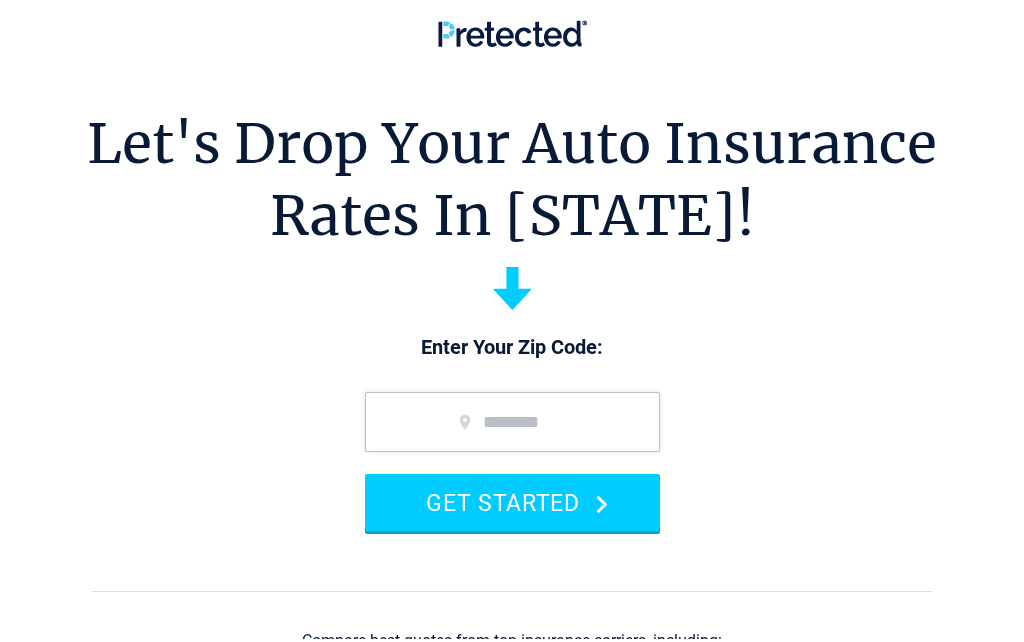 scroll, scrollTop: 0, scrollLeft: 0, axis: both 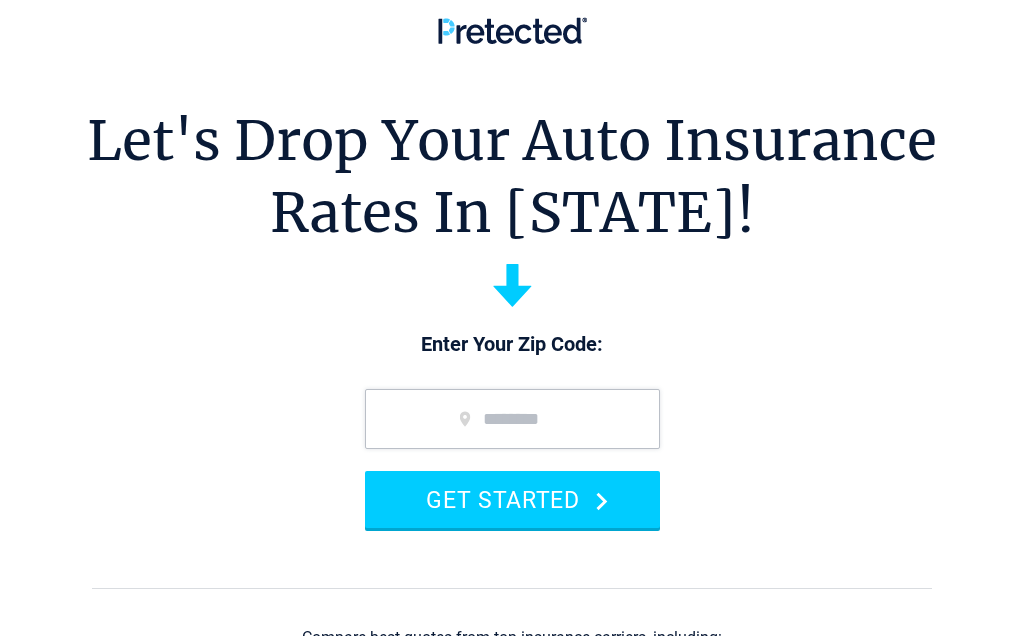 click at bounding box center [512, 419] 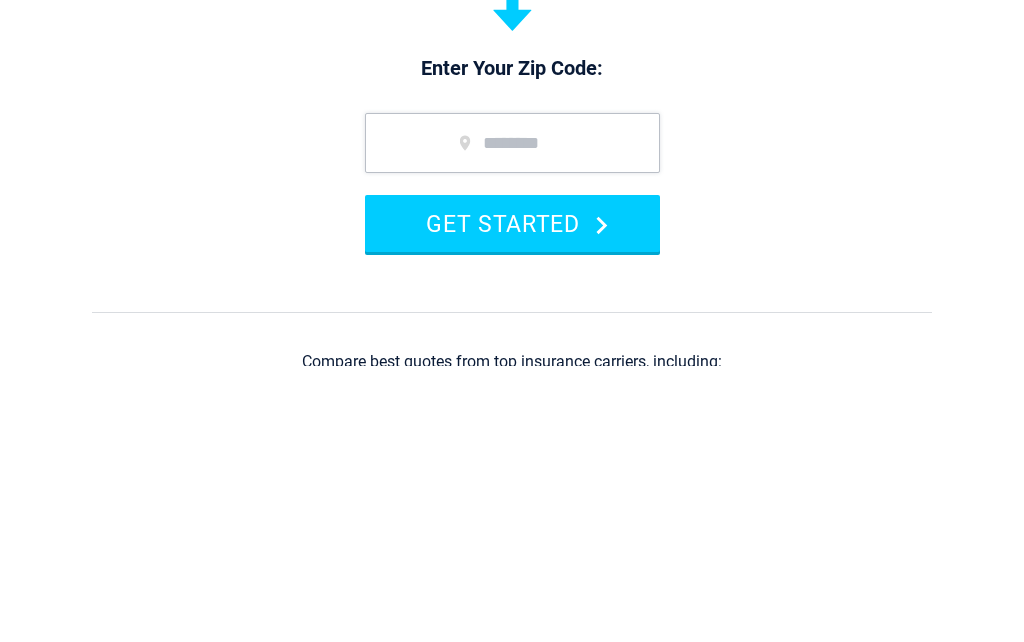 click at bounding box center (512, 419) 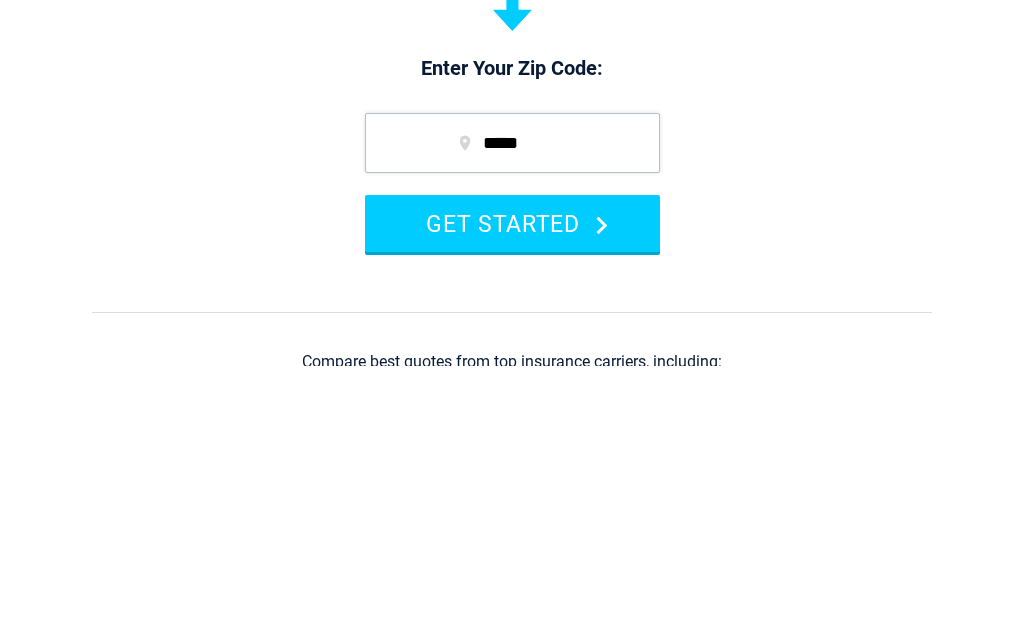 click on "GET STARTED" at bounding box center [512, 499] 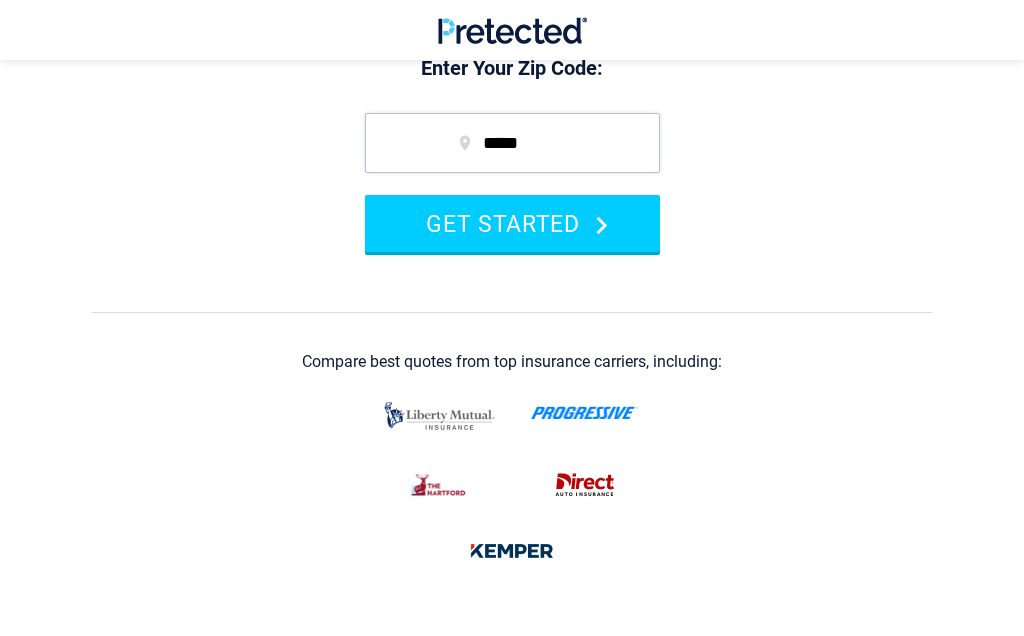 click on "GET STARTED" at bounding box center (512, 223) 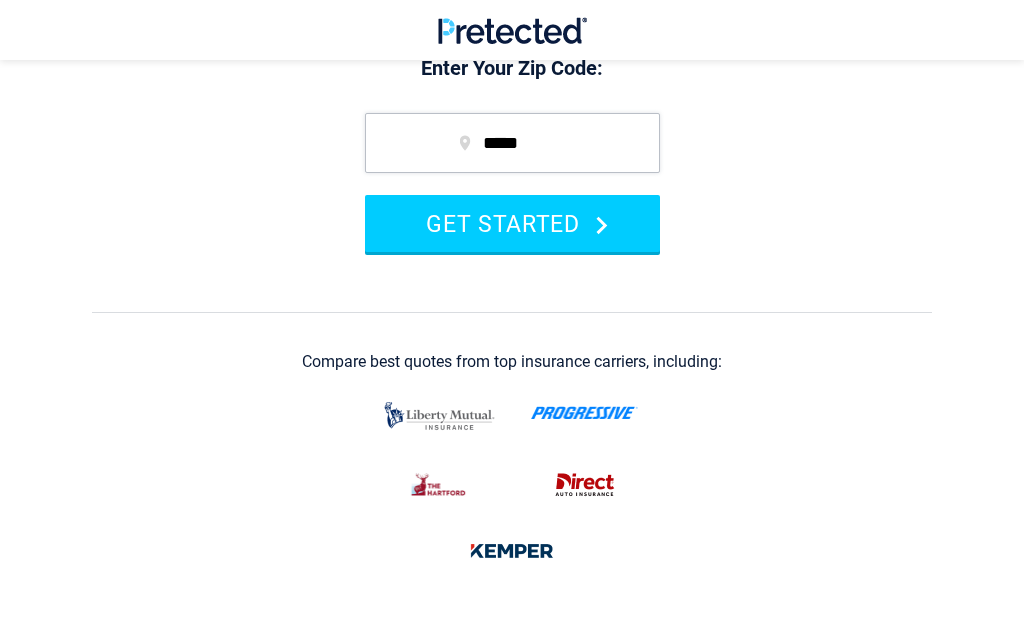 click on "GET STARTED" at bounding box center [512, 223] 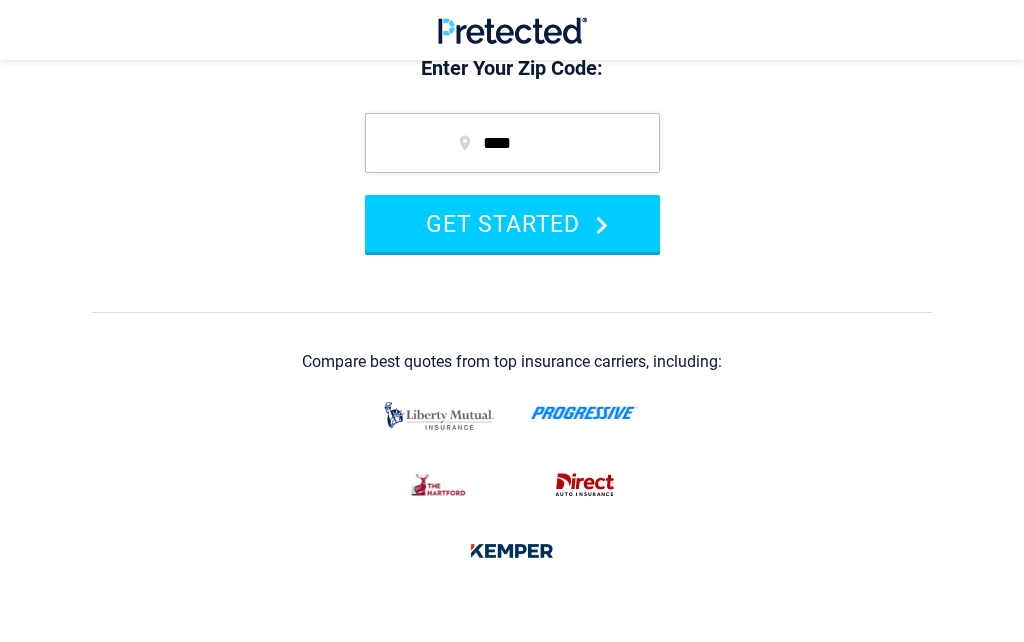 click on "****" at bounding box center (512, 143) 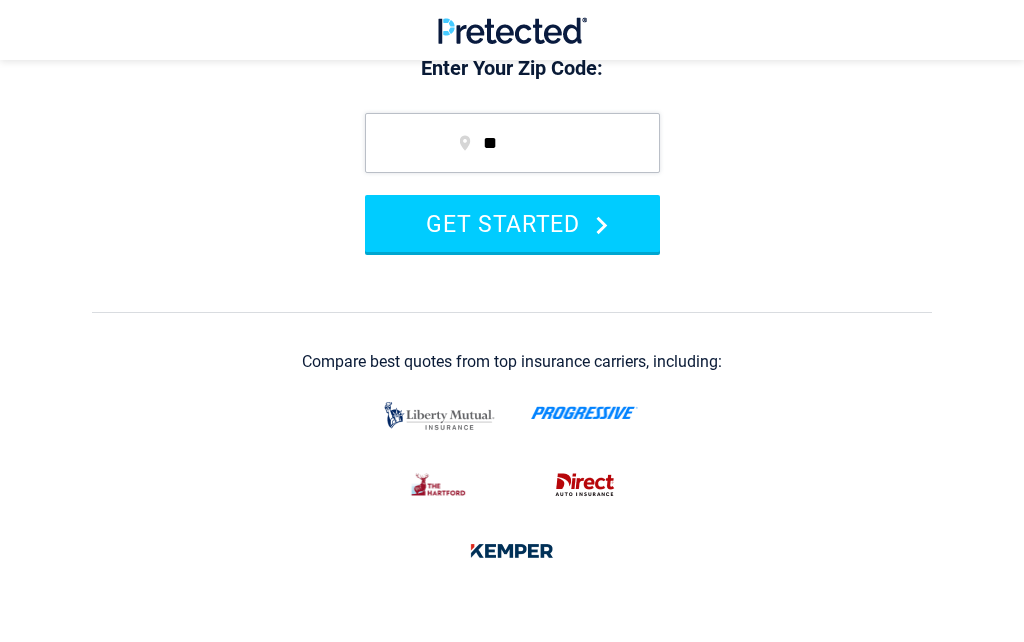 click on "GET STARTED" at bounding box center [512, 223] 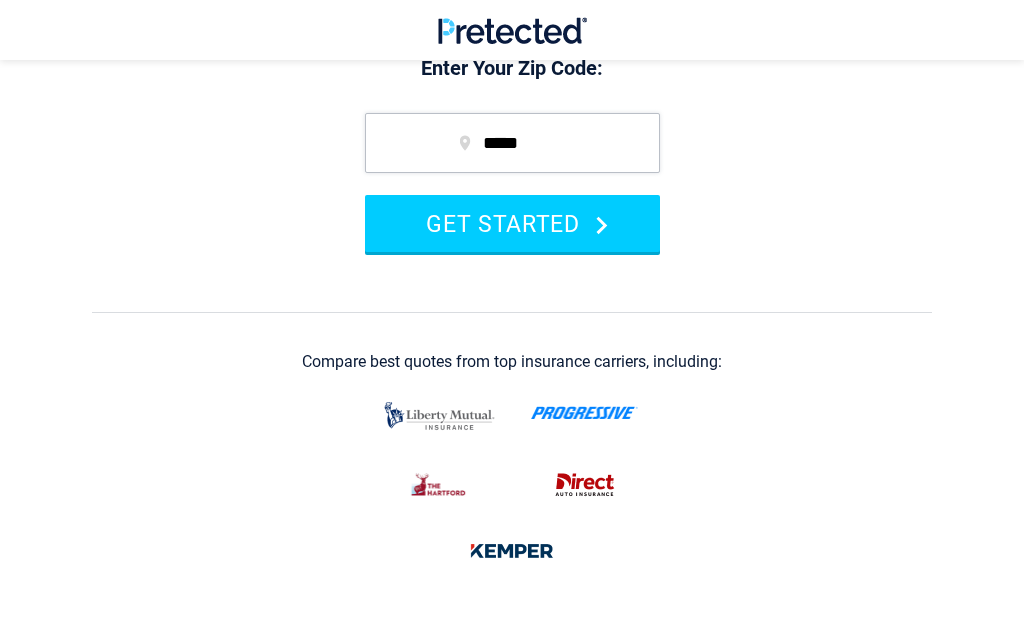 type on "*****" 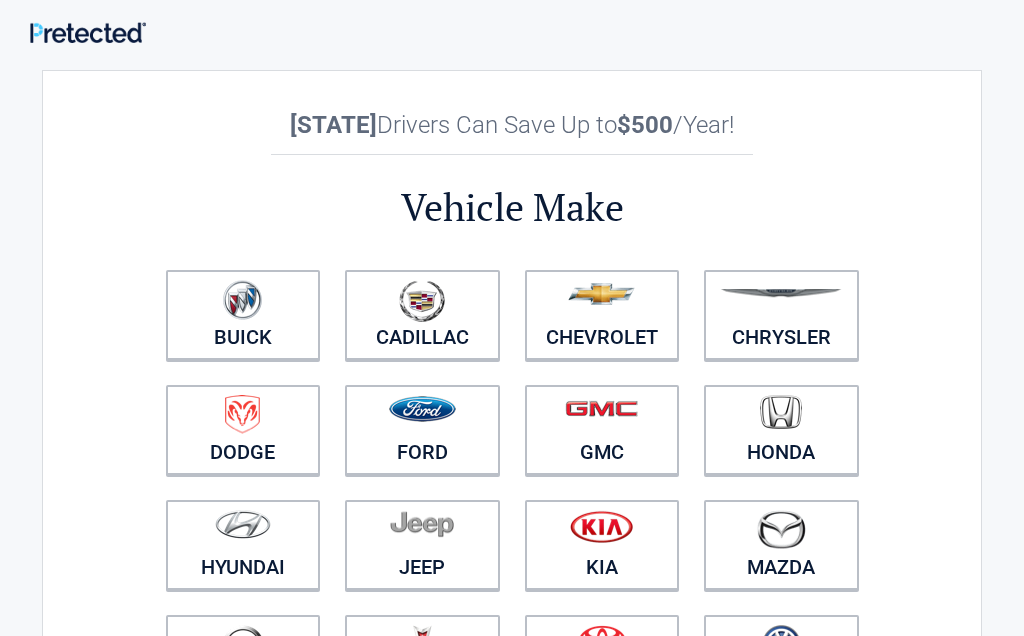 scroll, scrollTop: 0, scrollLeft: 0, axis: both 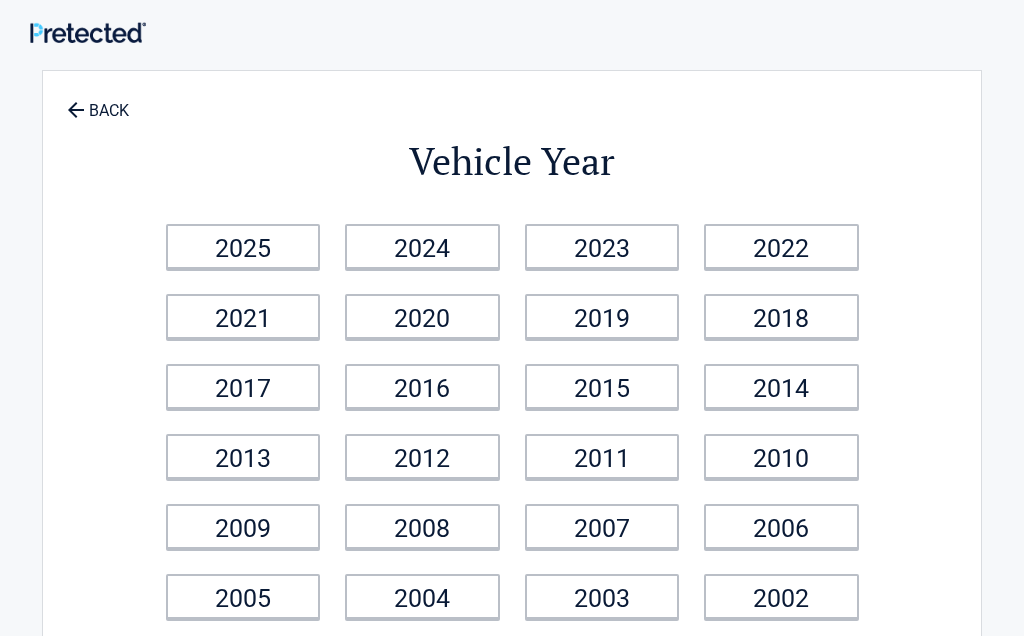click on "2013" at bounding box center [243, 456] 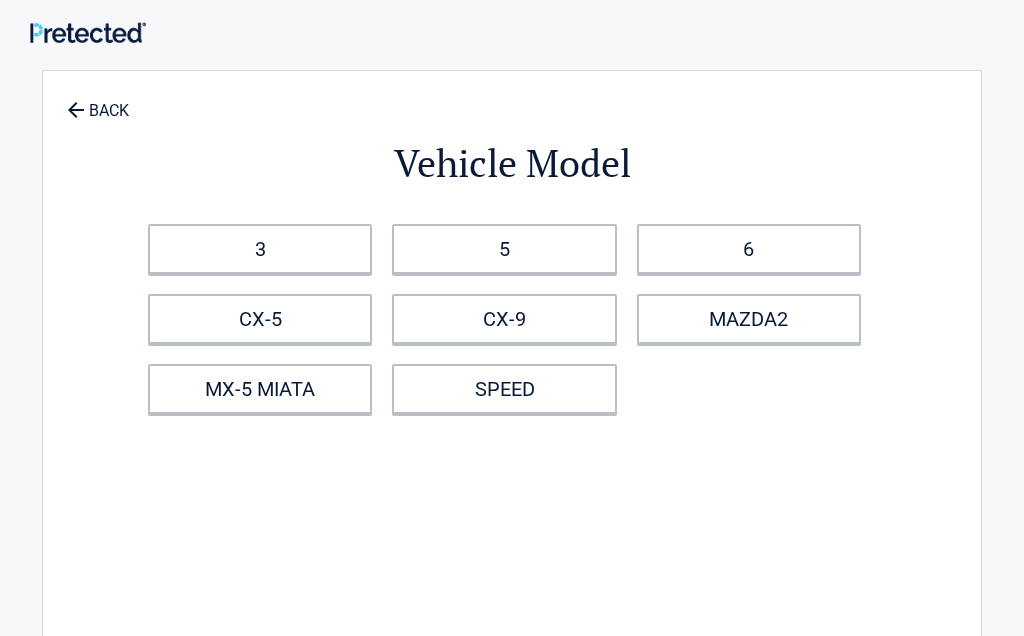 click on "MAZDA2" at bounding box center (749, 319) 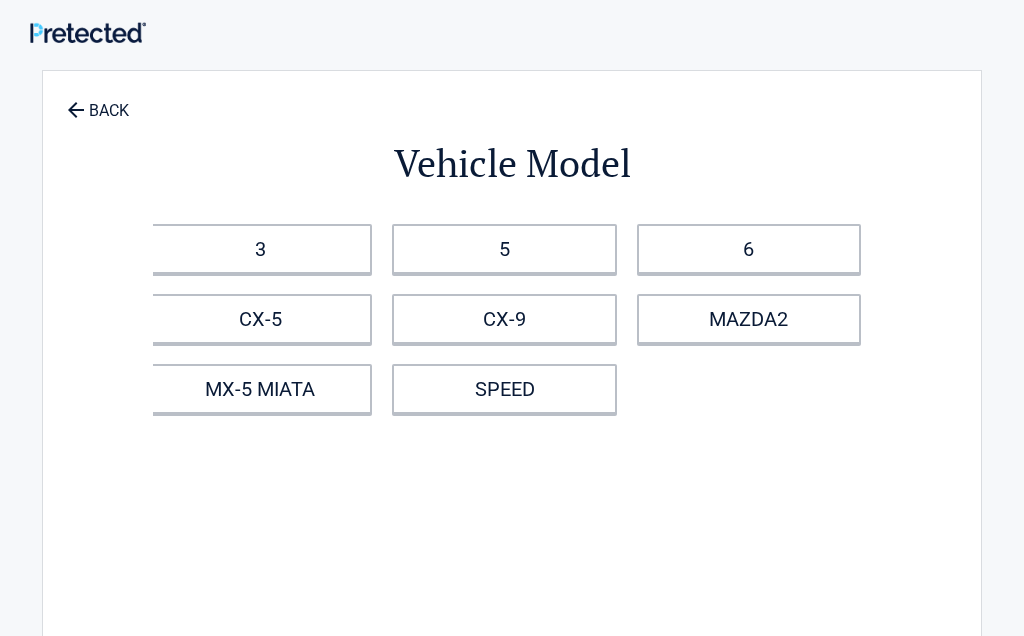 click on "Vehicle Model
3 5 6 CX-5 CX-9 MAZDA2 MX-5 MIATA SPEED" at bounding box center [512, 419] 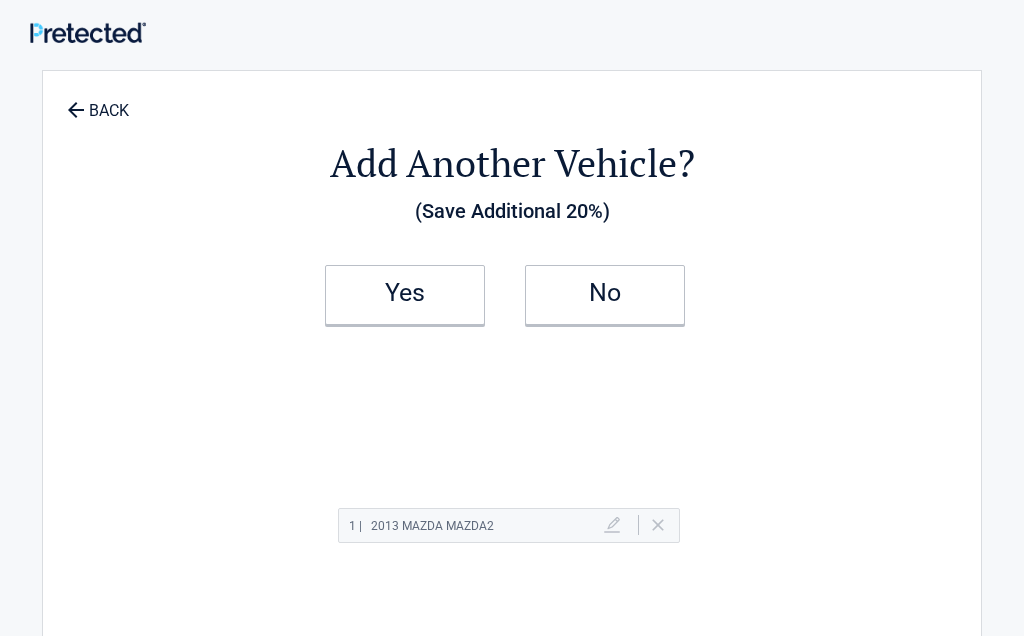 click on "No" at bounding box center (605, 295) 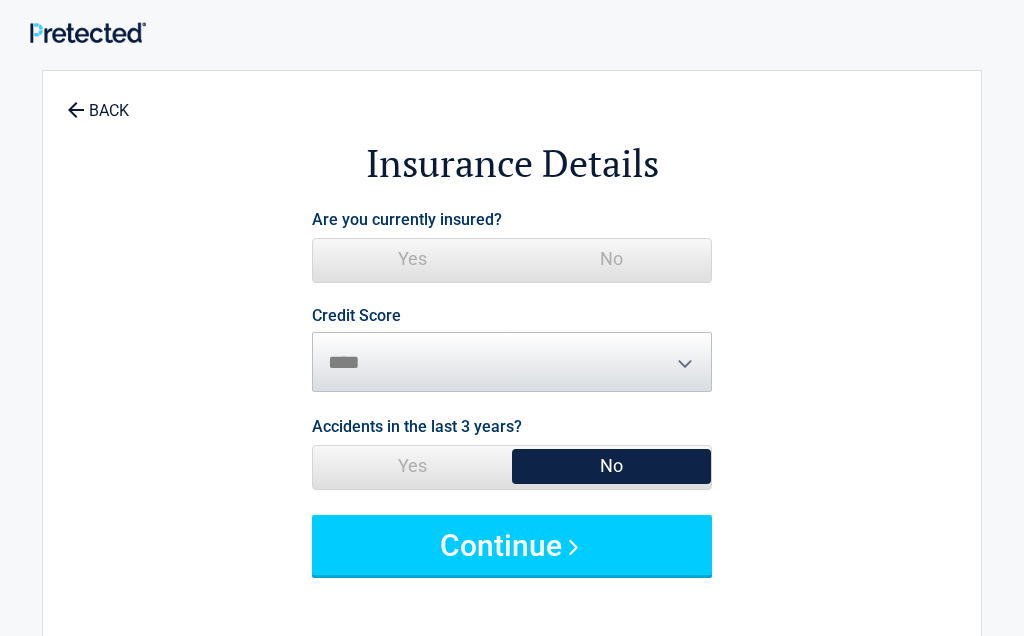 click on "No" at bounding box center (611, 259) 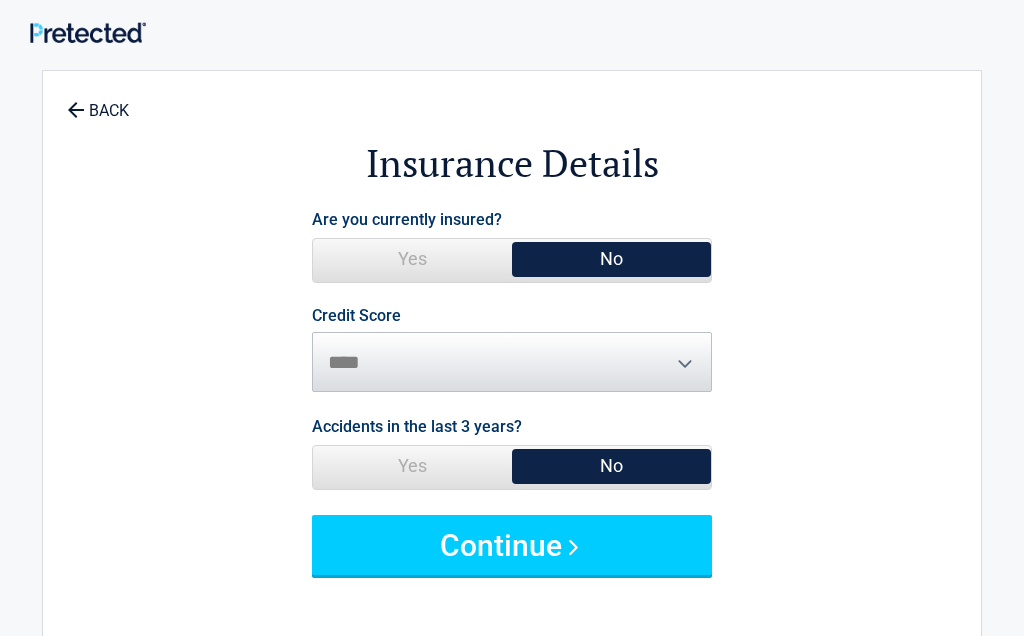 click on "No" at bounding box center (611, 259) 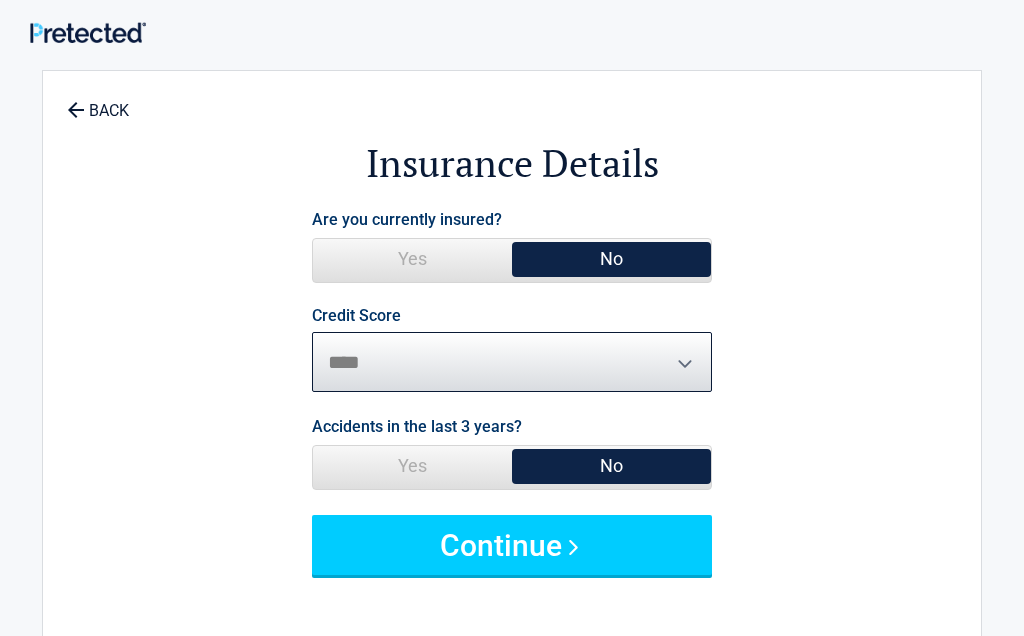 click on "*********
****
*******
****" at bounding box center [512, 362] 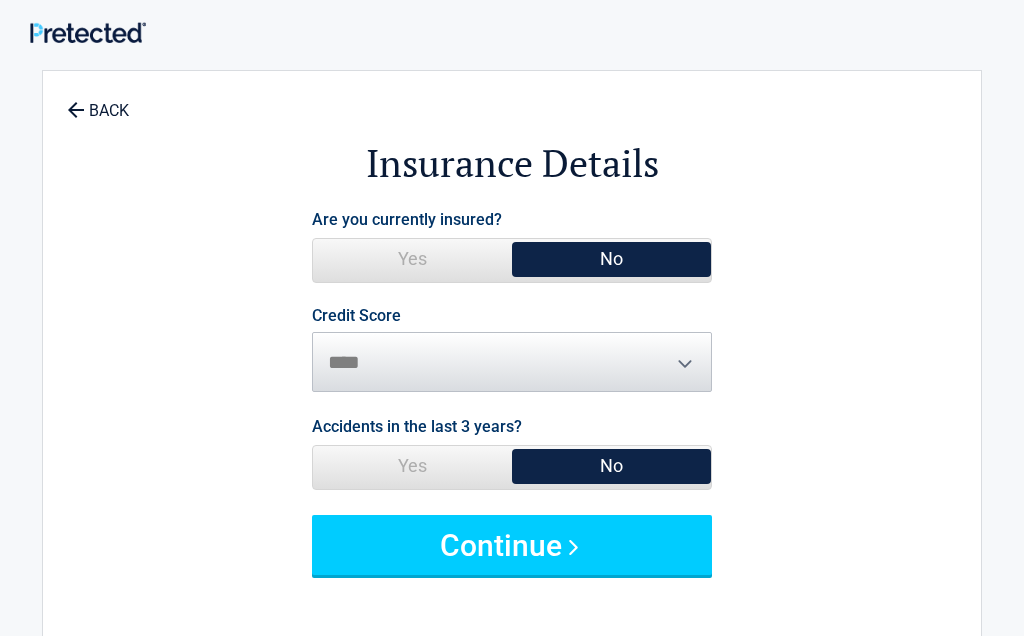 click on "Continue" at bounding box center (512, 545) 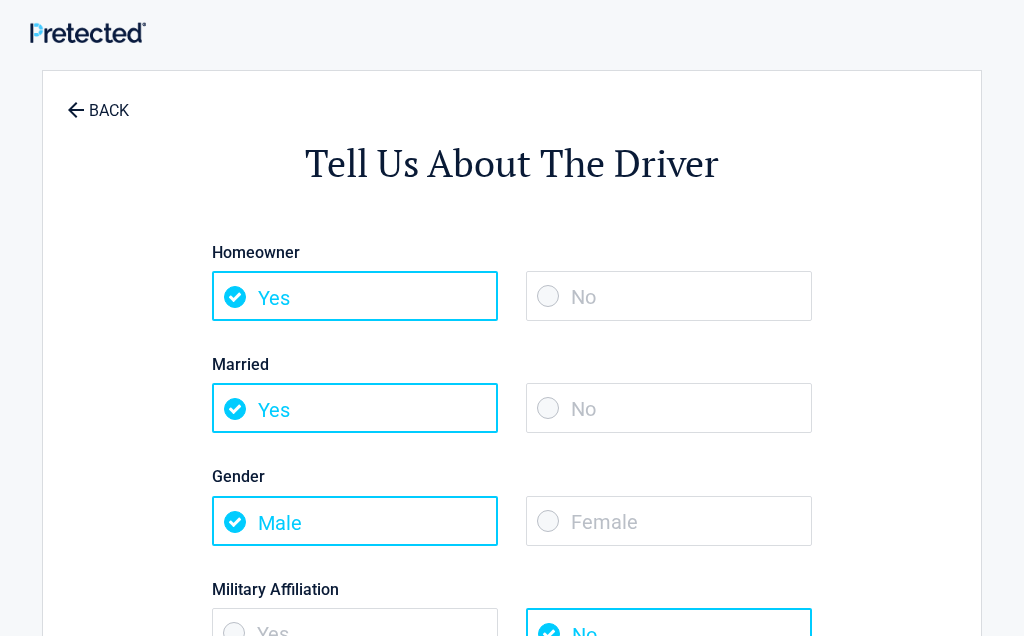 click on "Married" at bounding box center (512, 364) 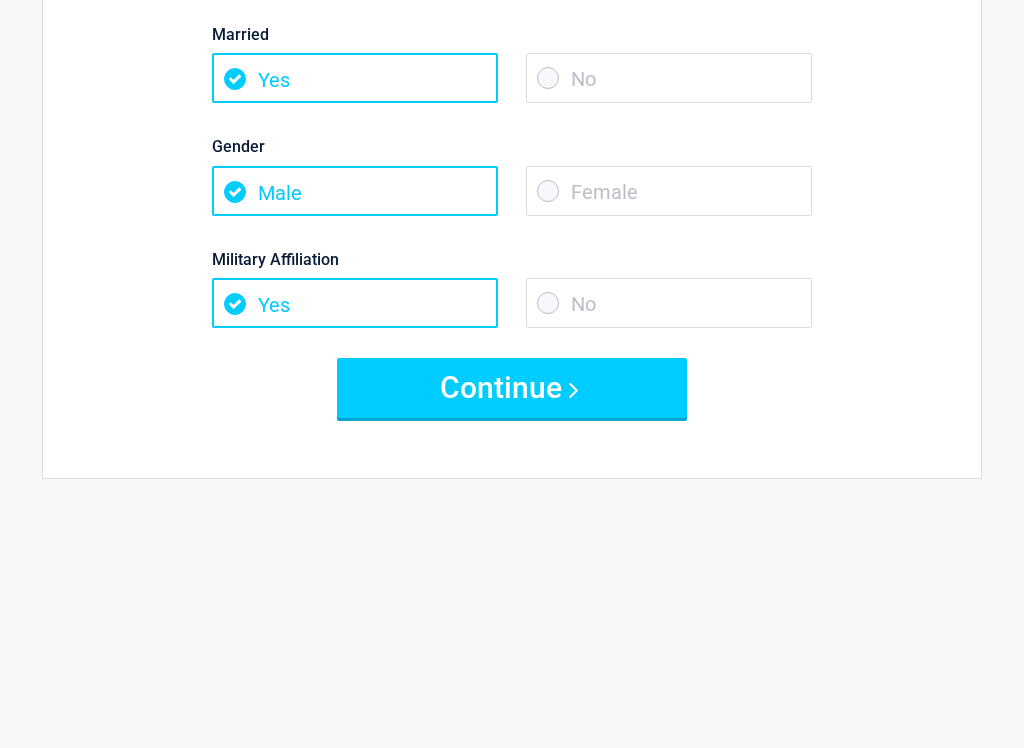 click on "No" at bounding box center (669, 304) 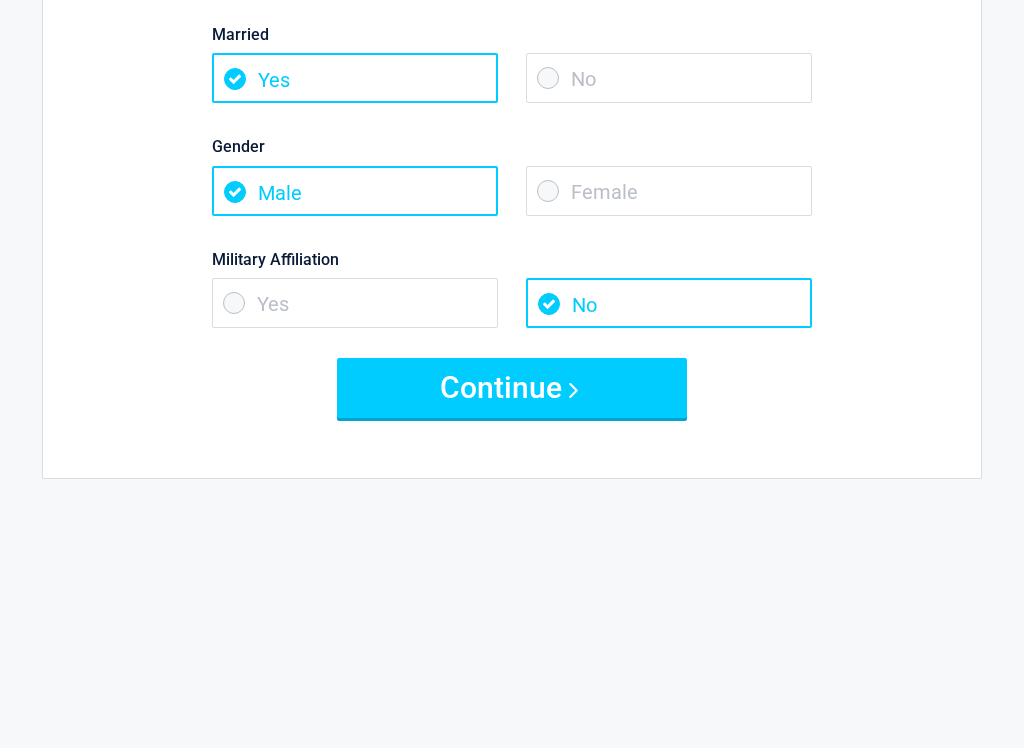 scroll, scrollTop: 330, scrollLeft: 0, axis: vertical 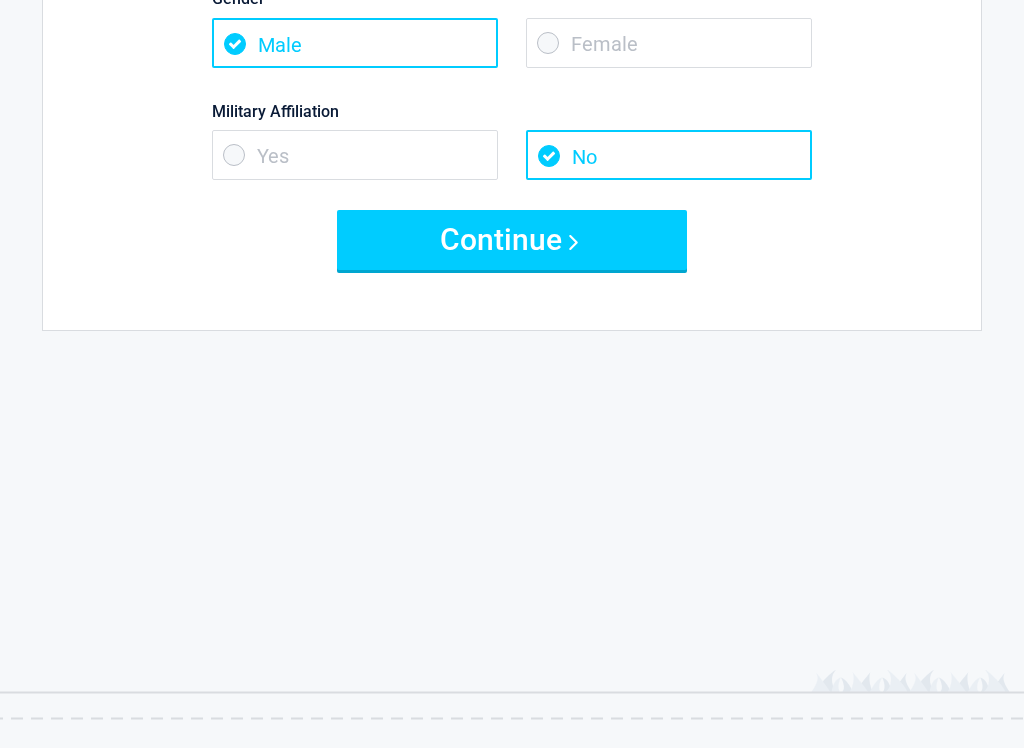 click on "Male" at bounding box center (355, 43) 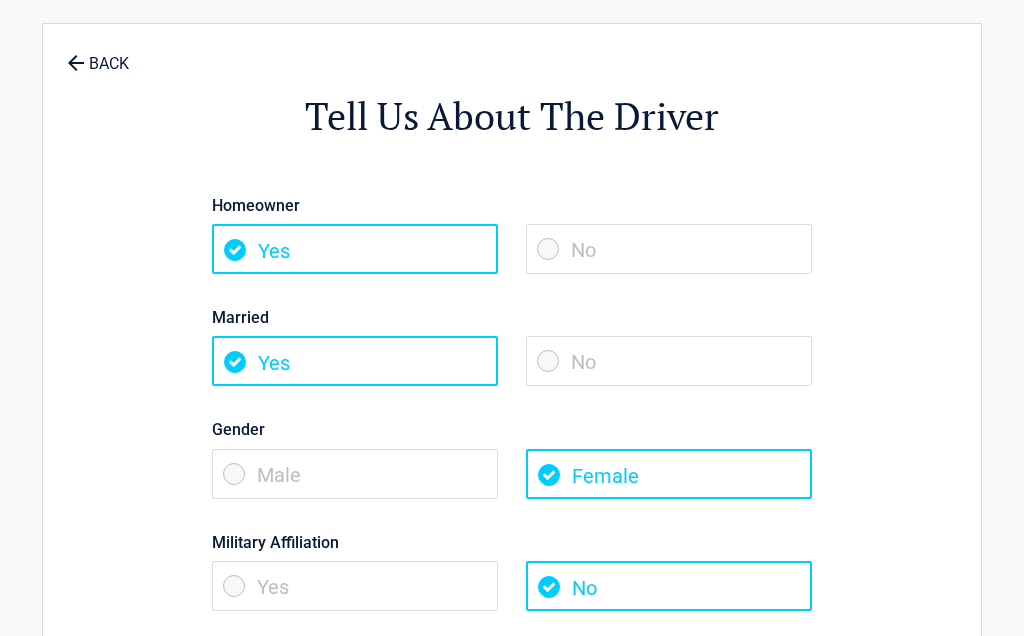 scroll, scrollTop: 45, scrollLeft: 0, axis: vertical 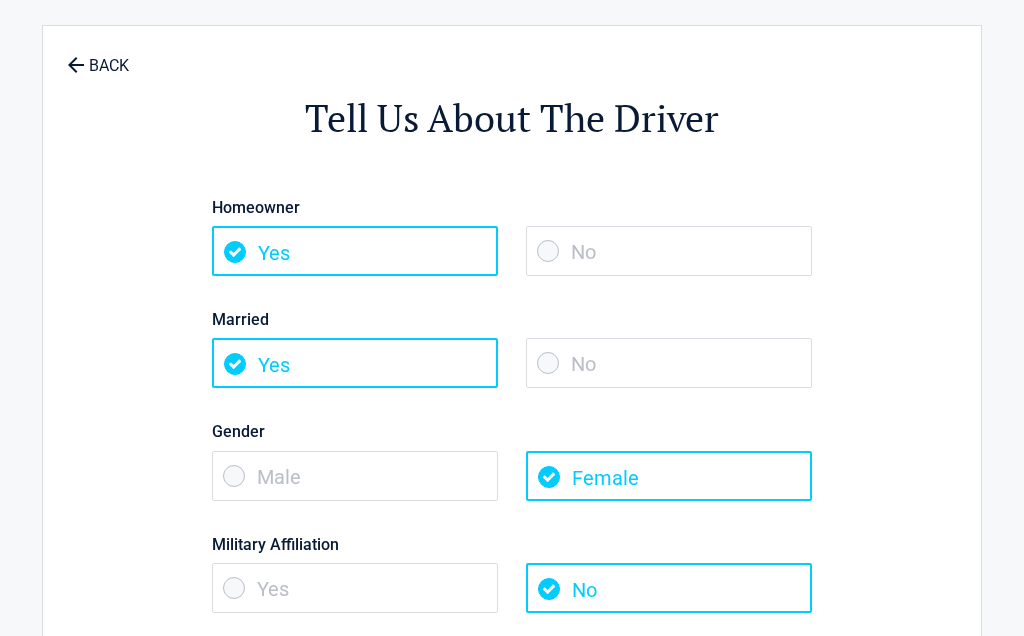 click on "Married" at bounding box center [512, 319] 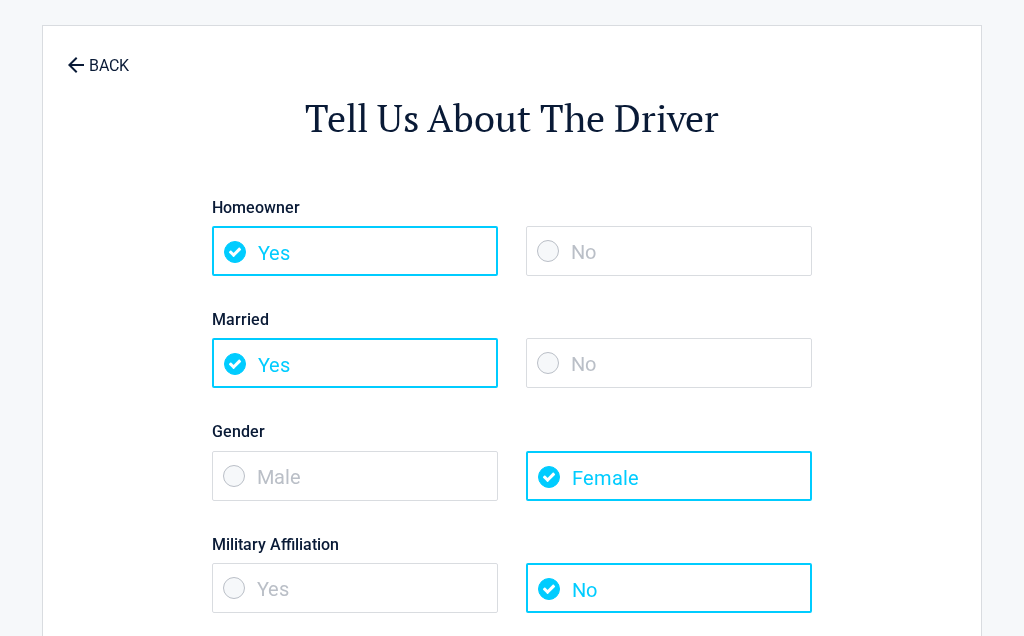 click on "No" at bounding box center (669, 363) 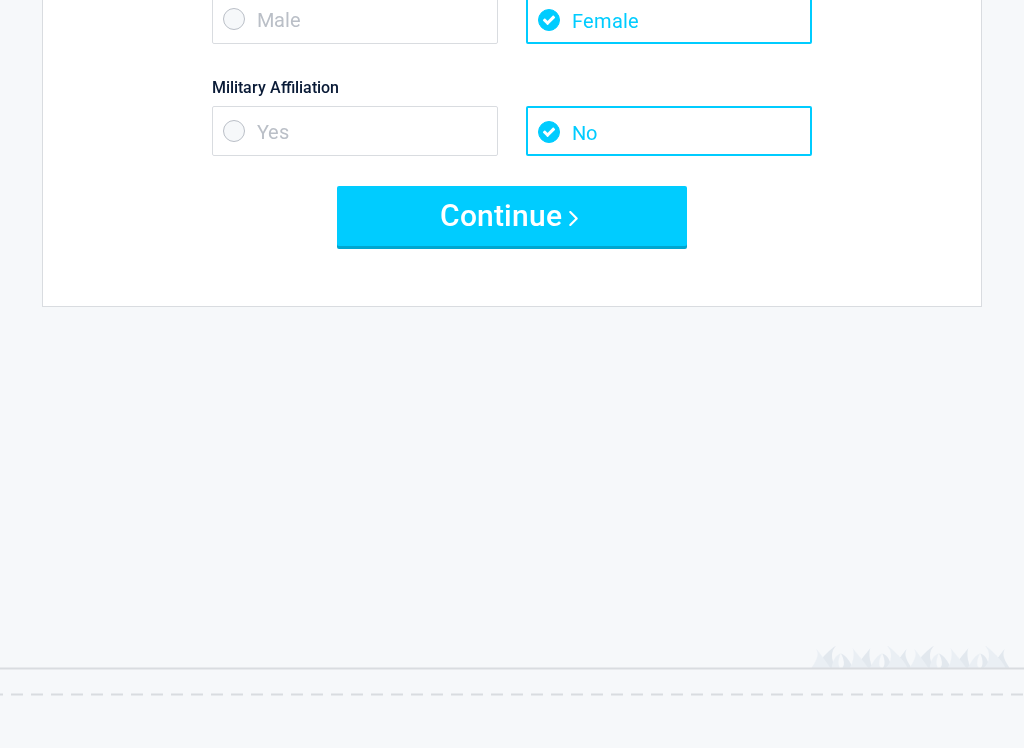 scroll, scrollTop: 502, scrollLeft: 0, axis: vertical 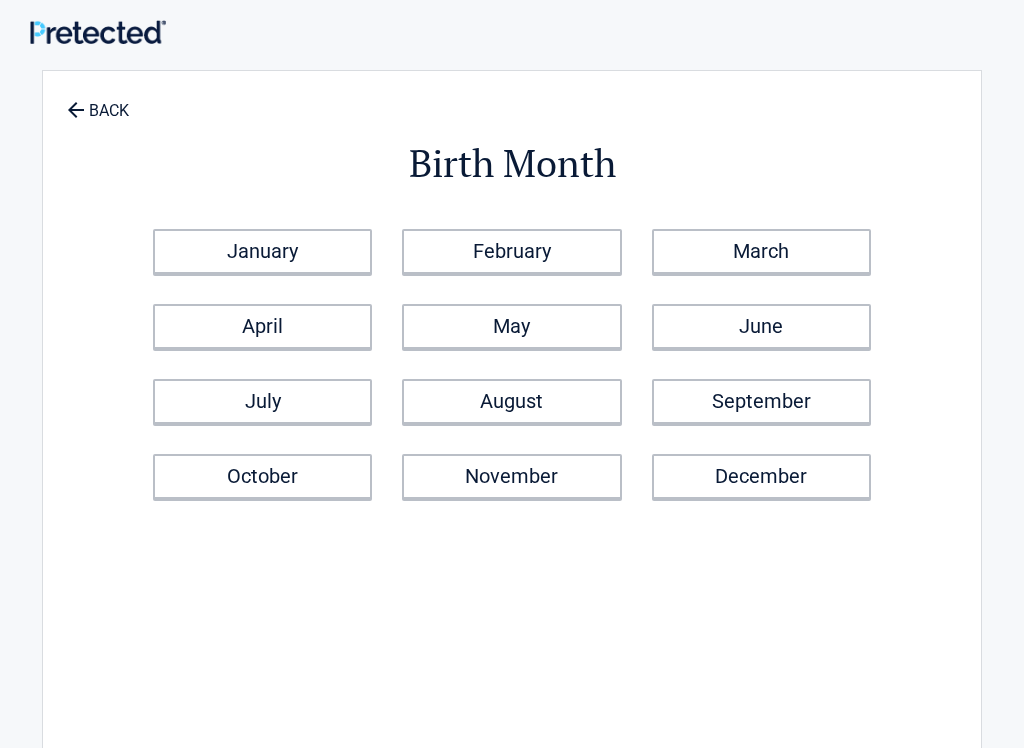 click on "February" at bounding box center [511, 251] 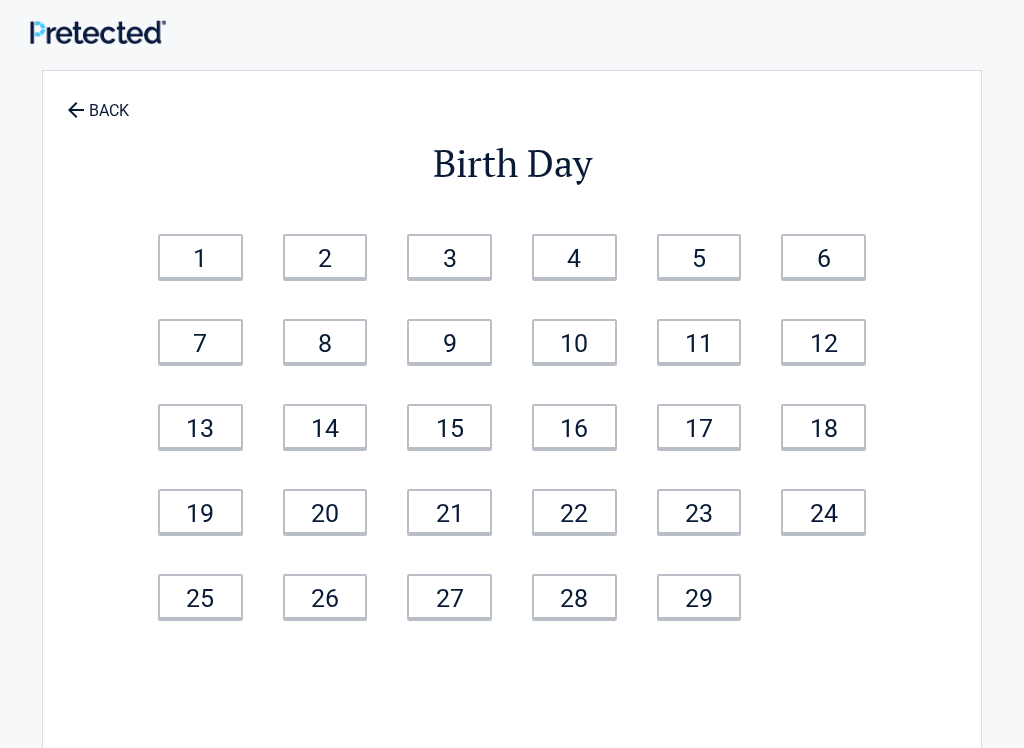 click on "3" at bounding box center [449, 256] 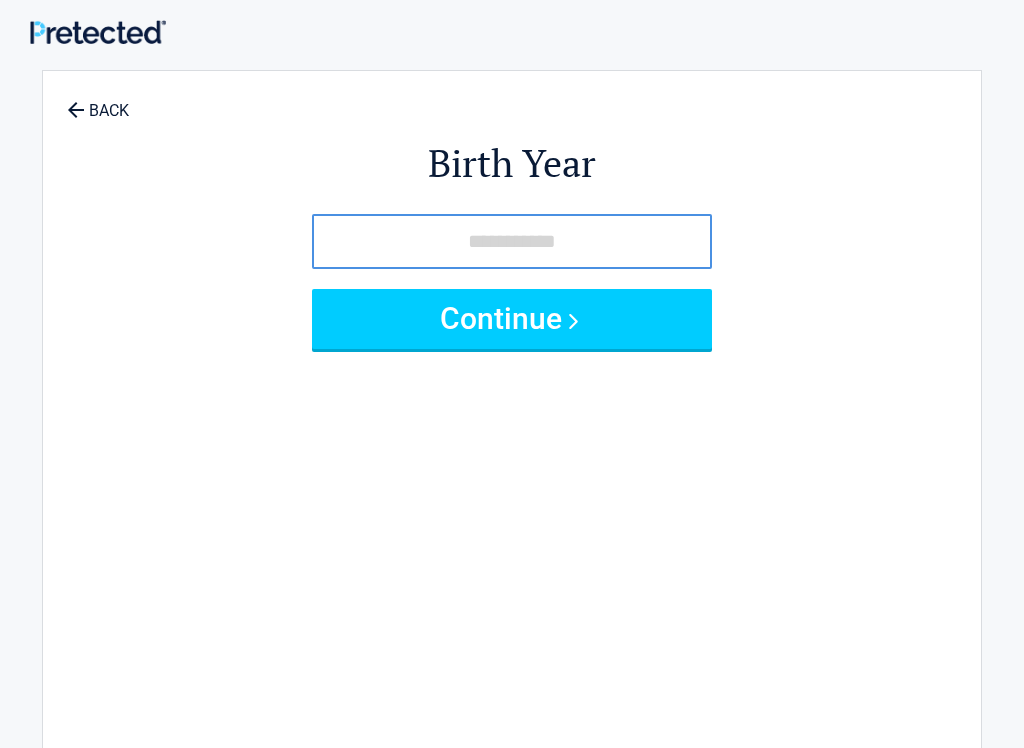 click at bounding box center (512, 241) 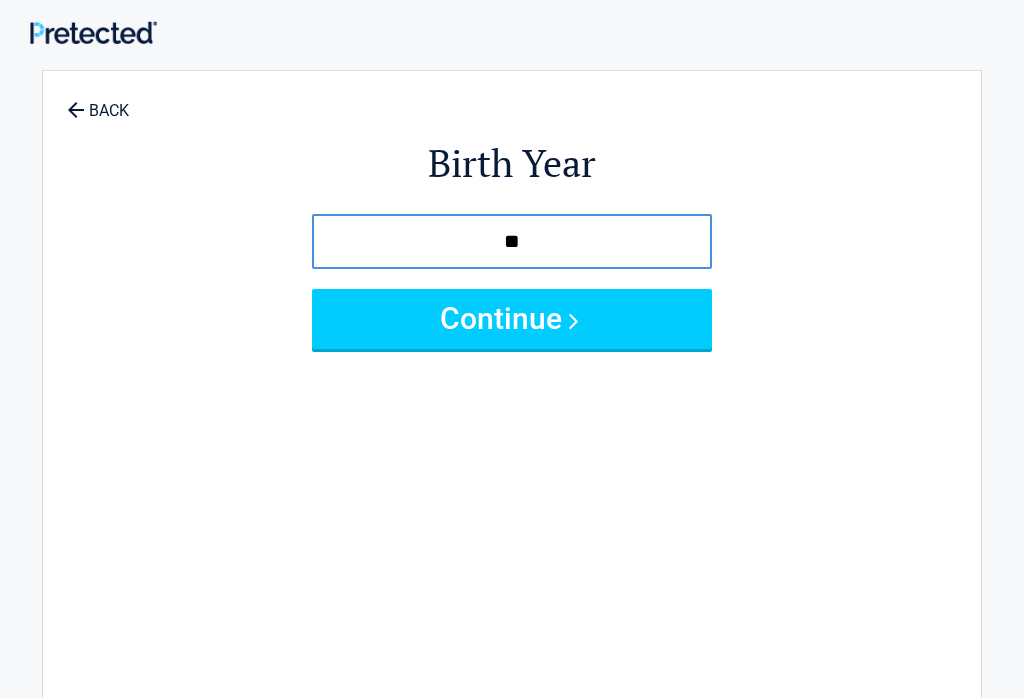 type on "*" 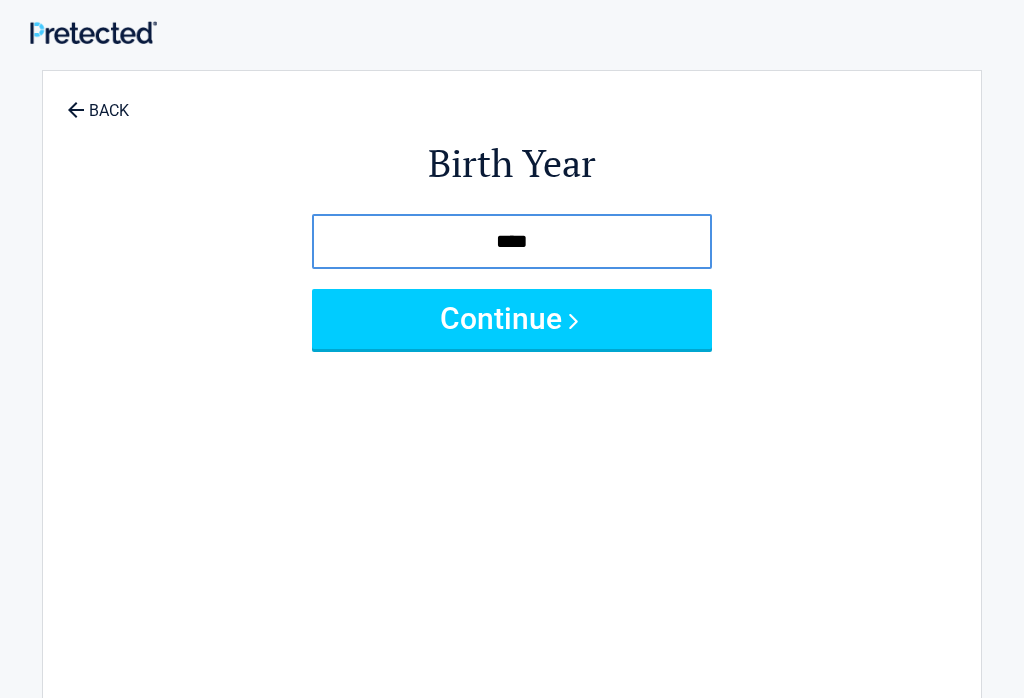type on "****" 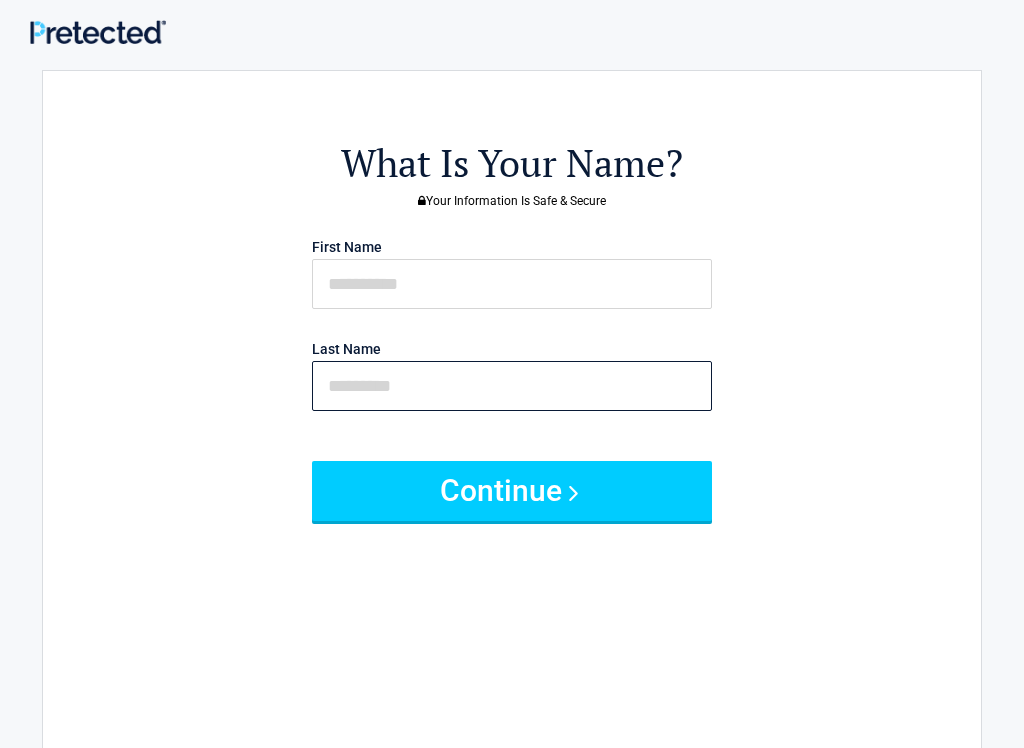 click at bounding box center [512, 386] 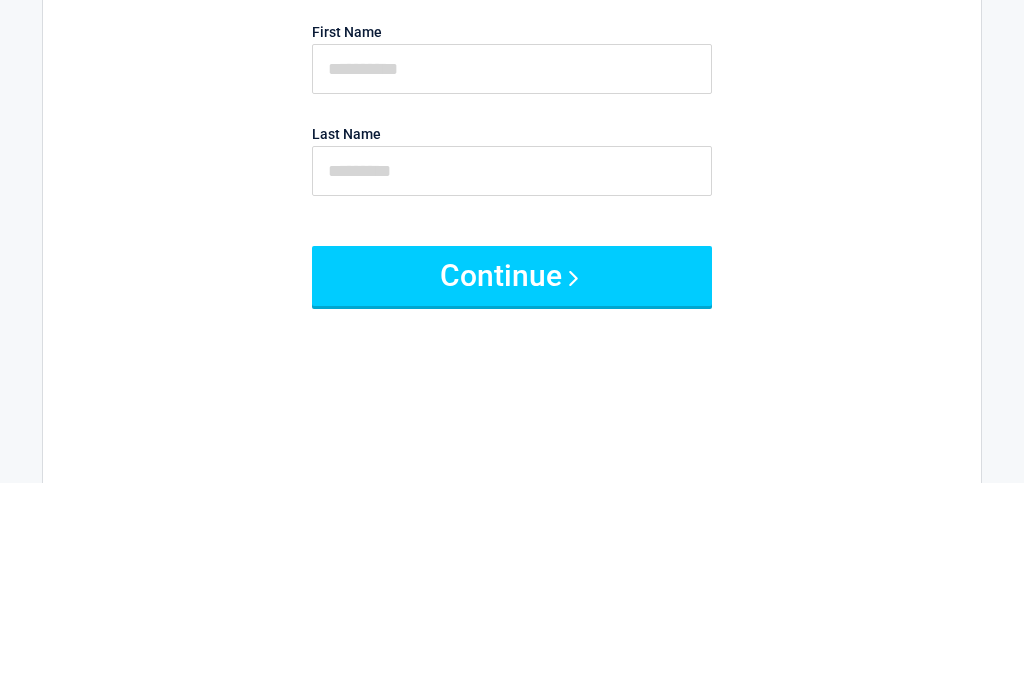 click on "Continue" at bounding box center (512, 491) 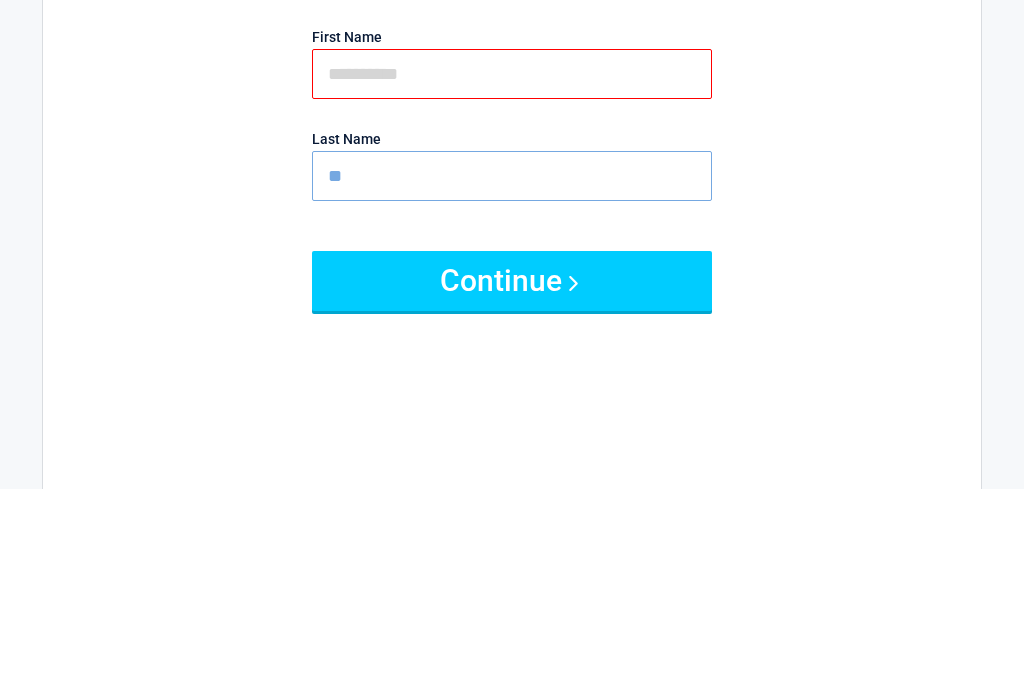 type on "*" 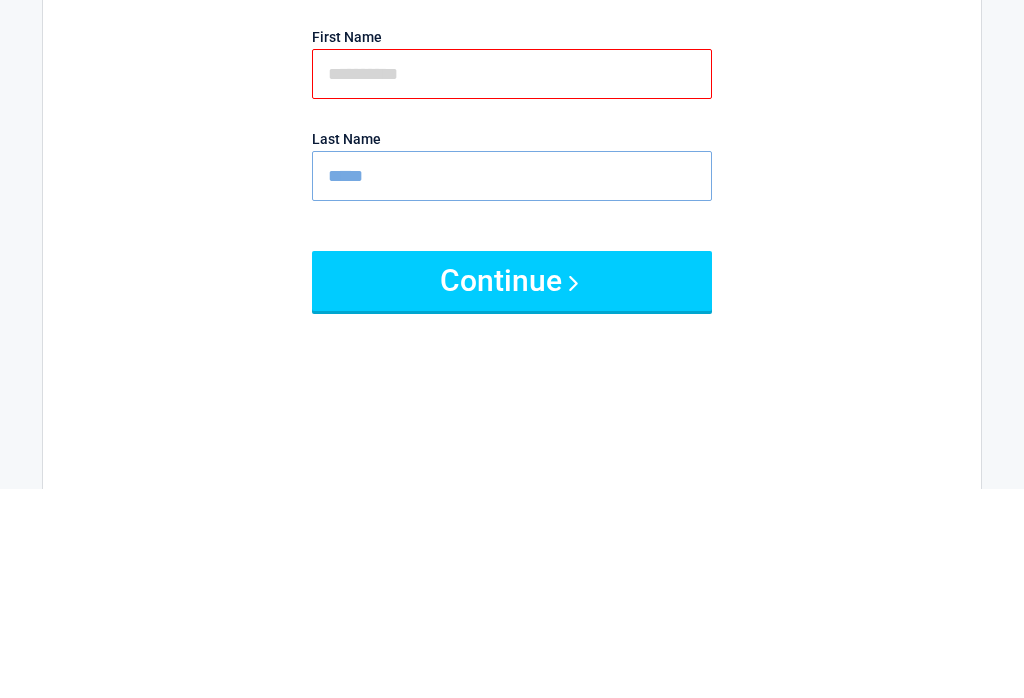 type on "*****" 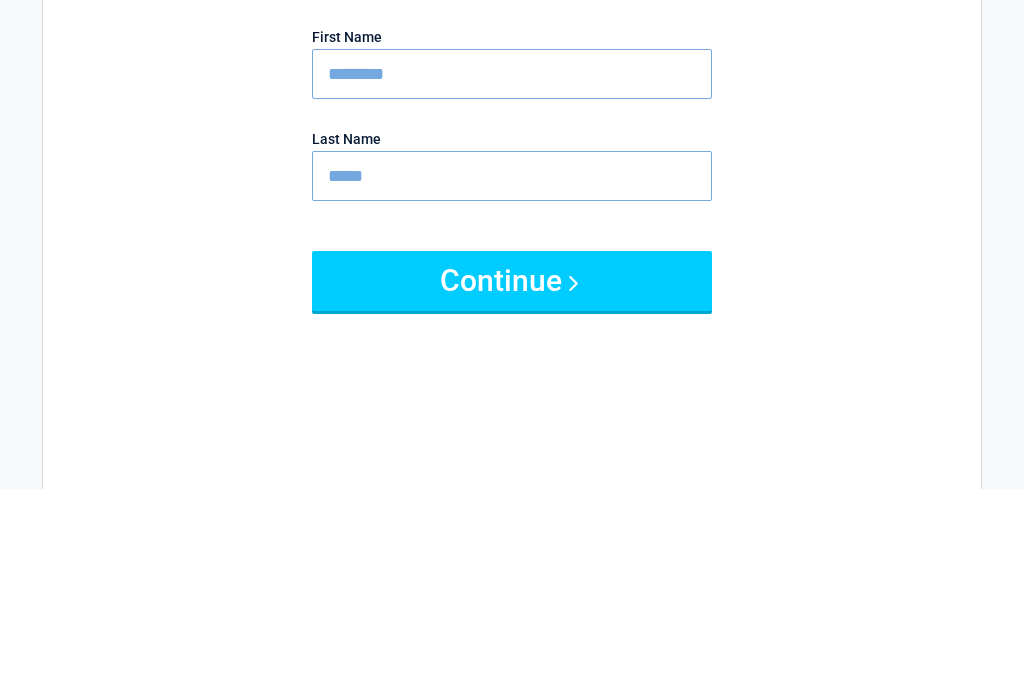 click on "********" at bounding box center [512, 284] 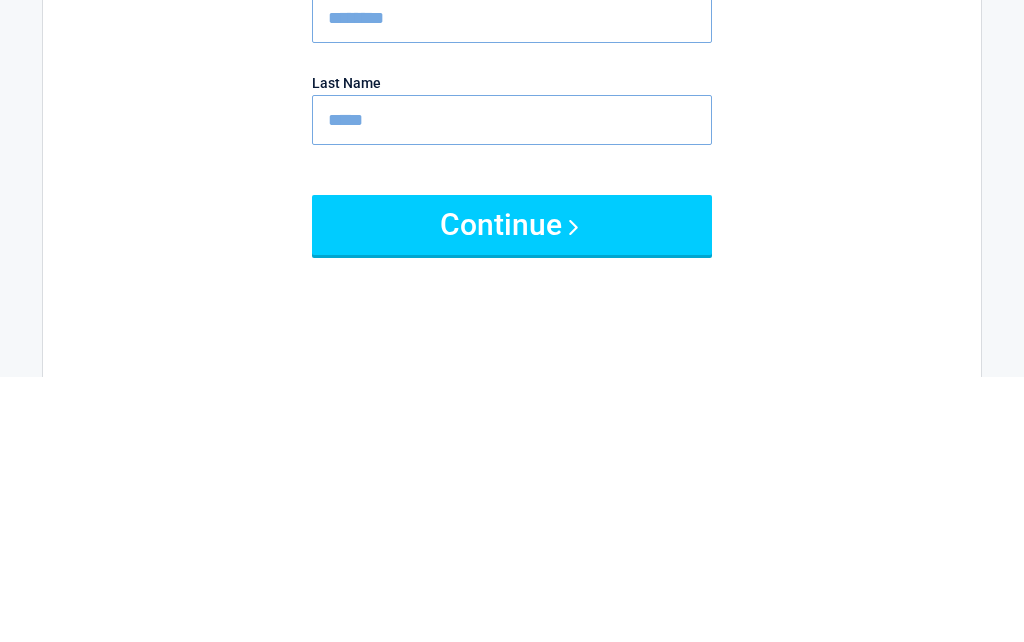 click on "********" at bounding box center (512, 284) 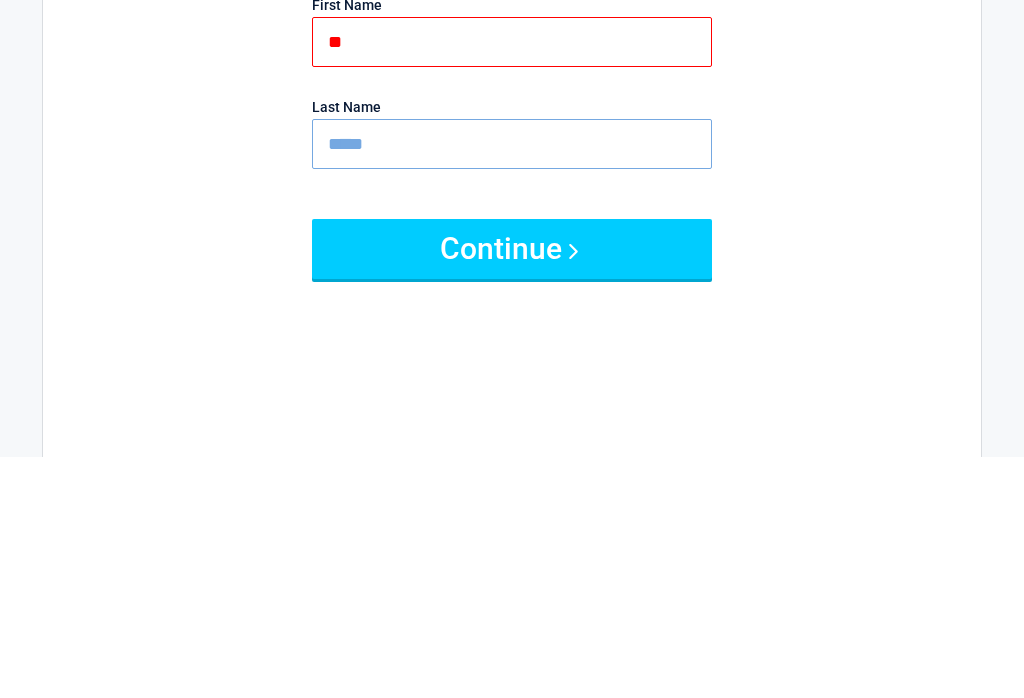 click on "Continue" at bounding box center (512, 491) 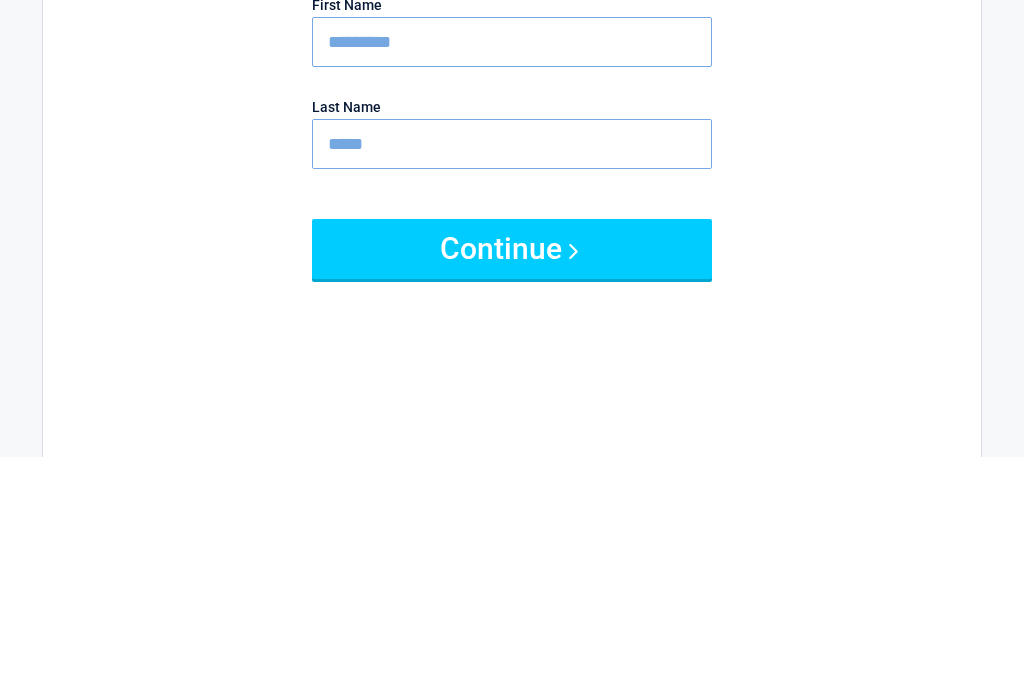 click on "Continue" at bounding box center [512, 491] 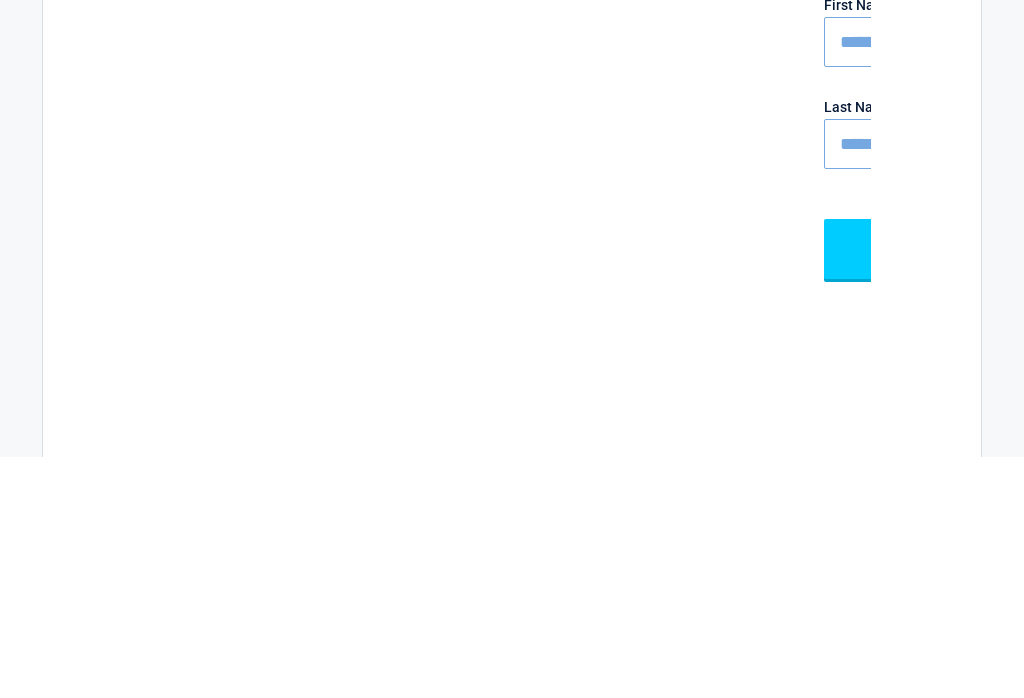 type on "********" 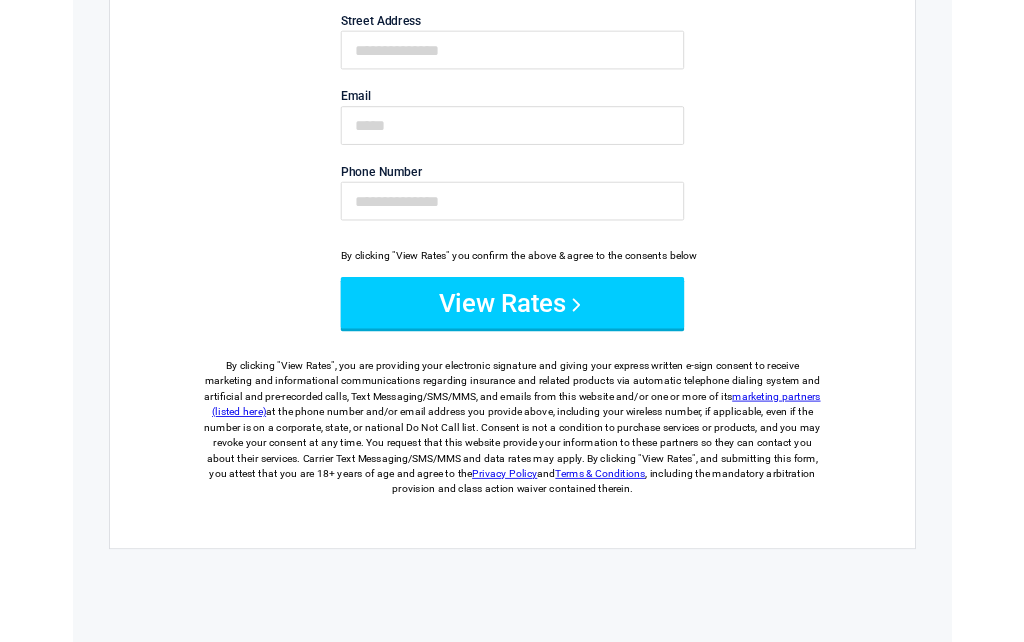 scroll, scrollTop: 0, scrollLeft: 0, axis: both 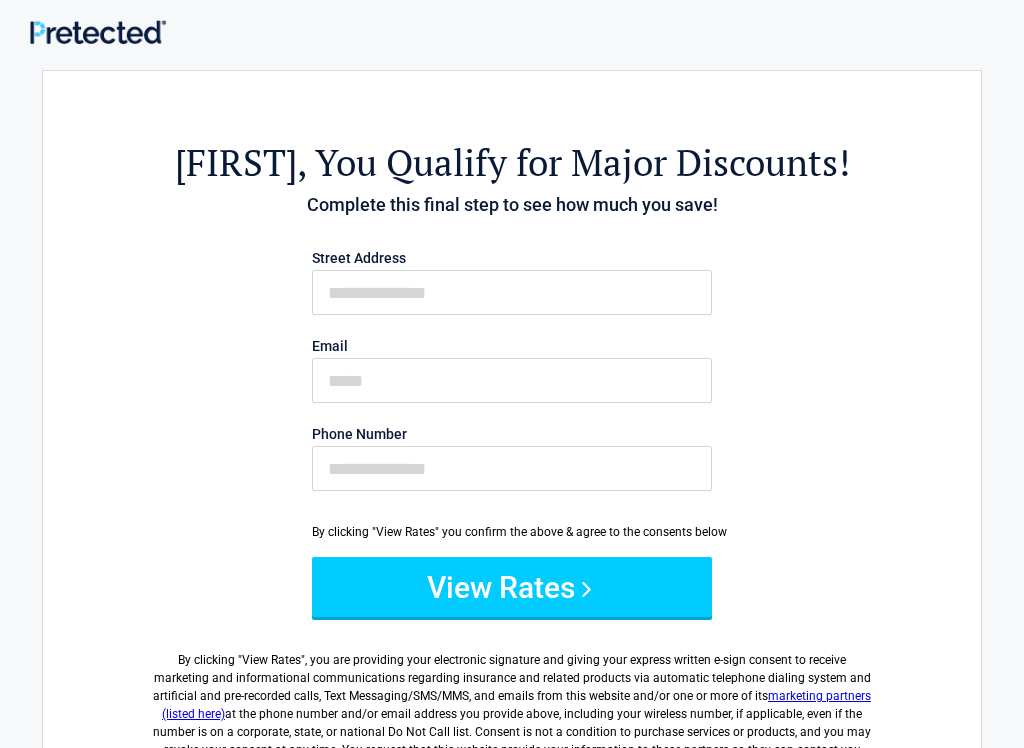 click on "Email" at bounding box center [512, 346] 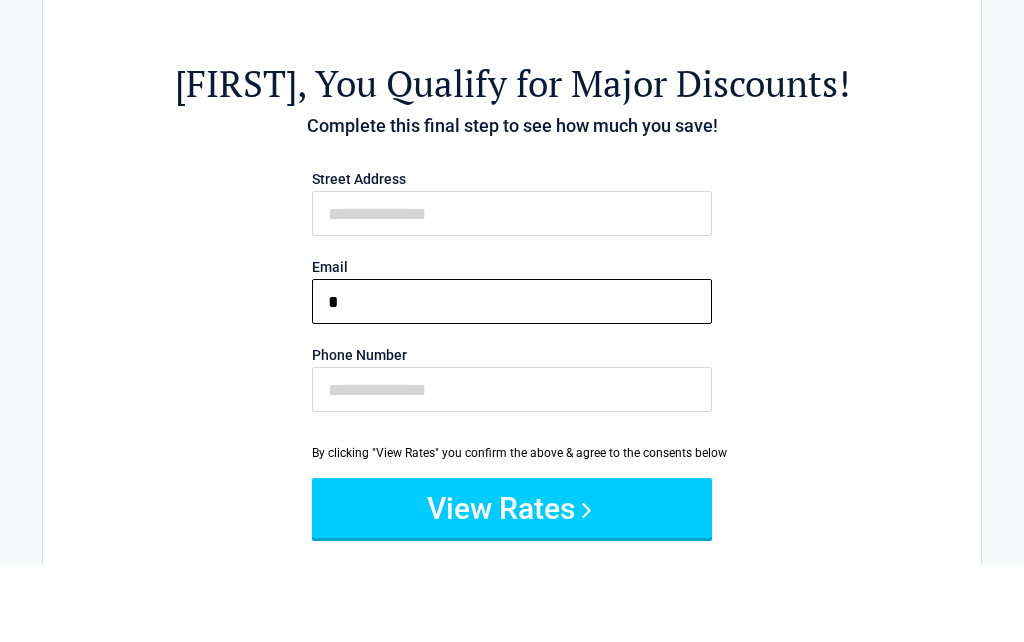 type on "*" 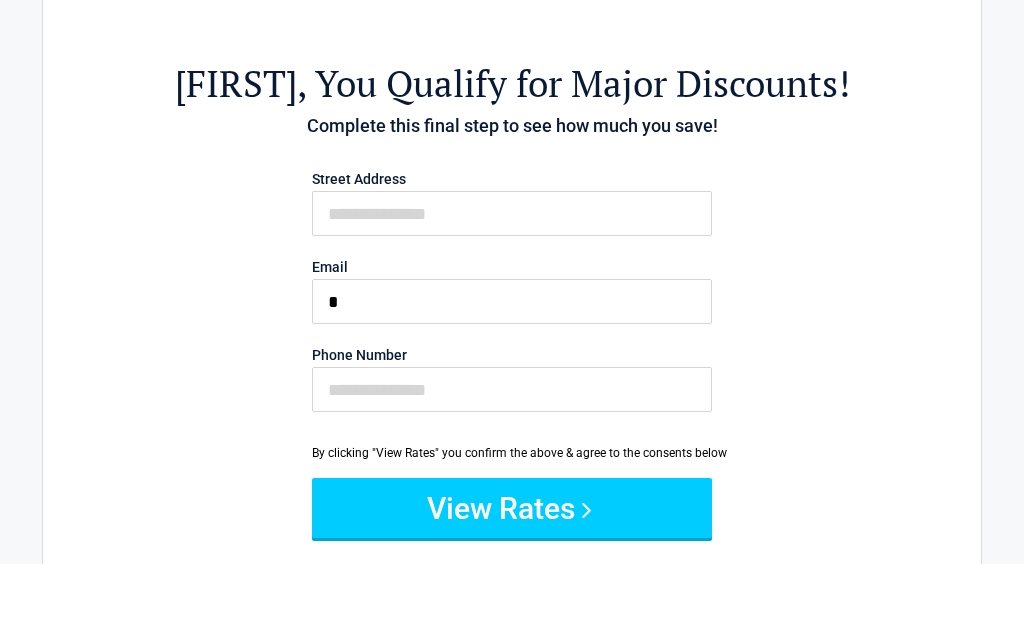 click on "Street Address" at bounding box center (512, 279) 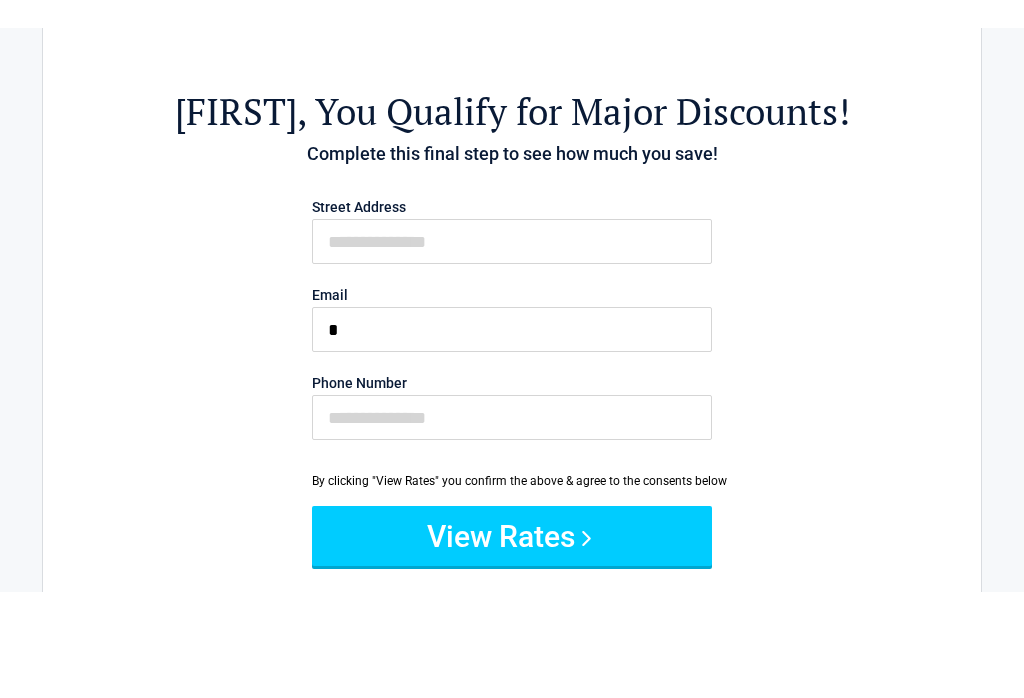 scroll, scrollTop: 239, scrollLeft: 0, axis: vertical 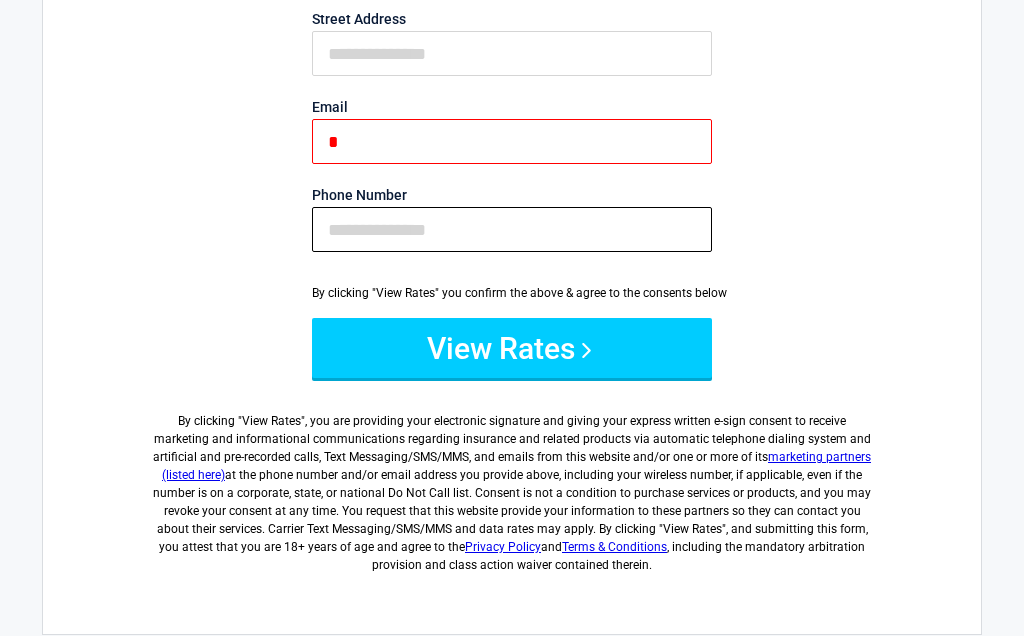 click on "Phone Number" at bounding box center [512, 229] 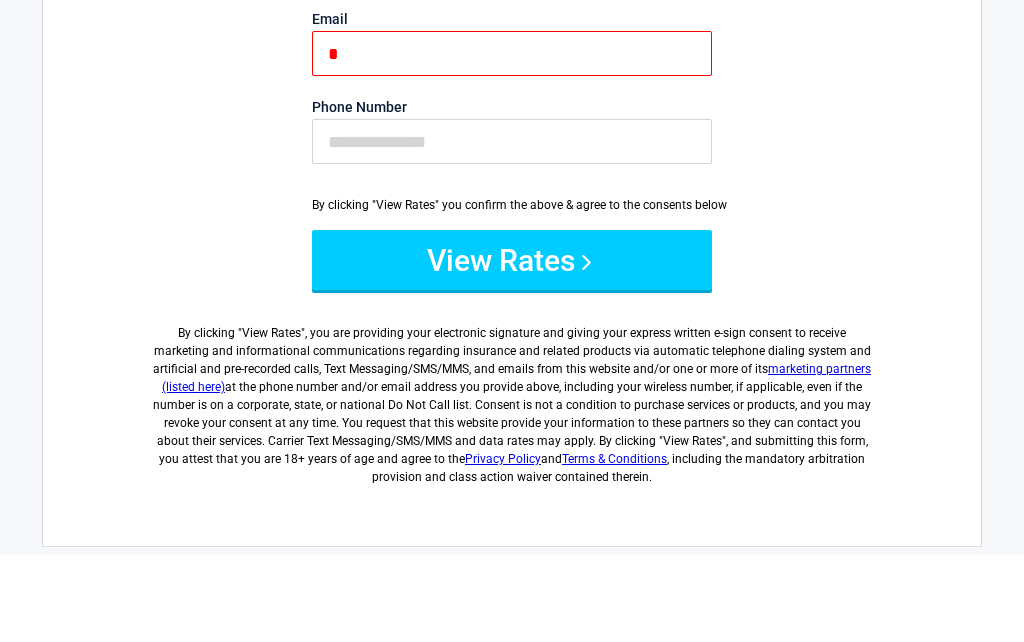 click on "View Rates" at bounding box center [512, 348] 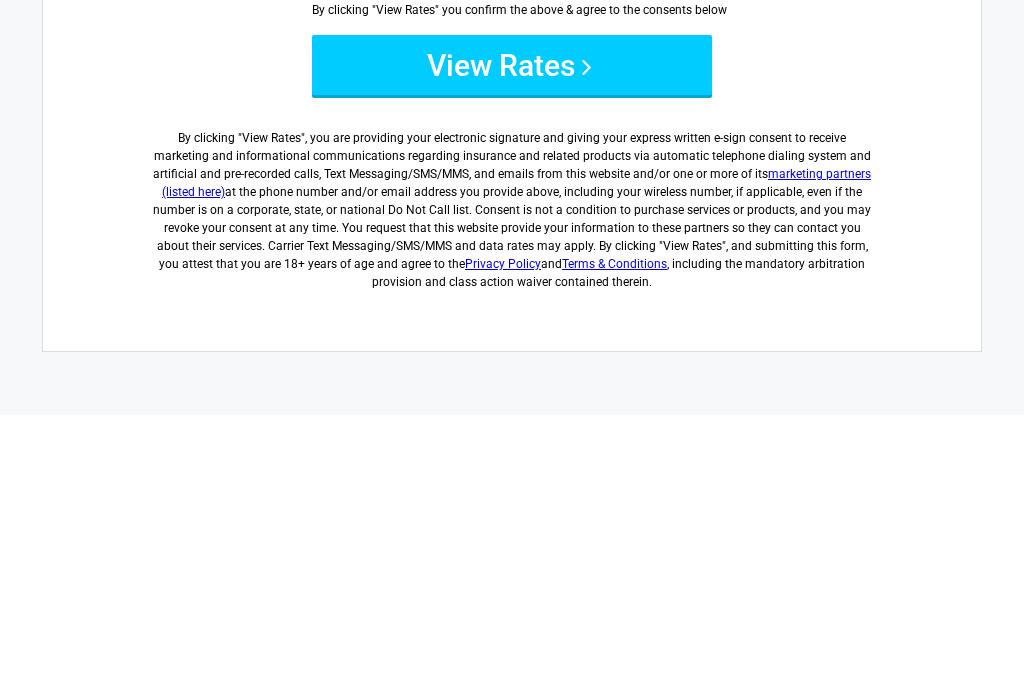 click on "View Rates" at bounding box center [512, 348] 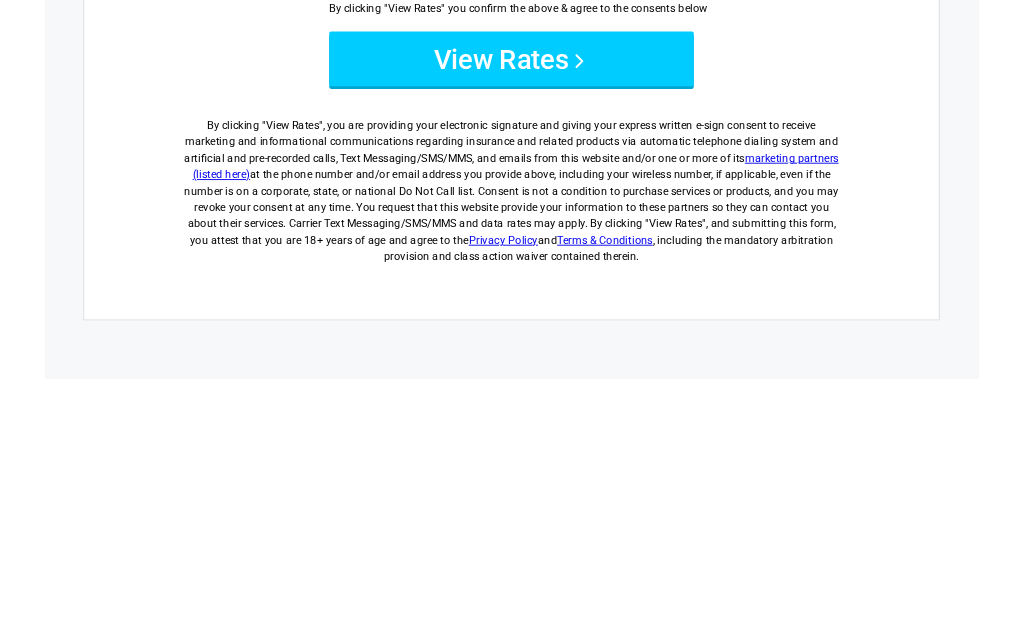 scroll, scrollTop: 578, scrollLeft: 0, axis: vertical 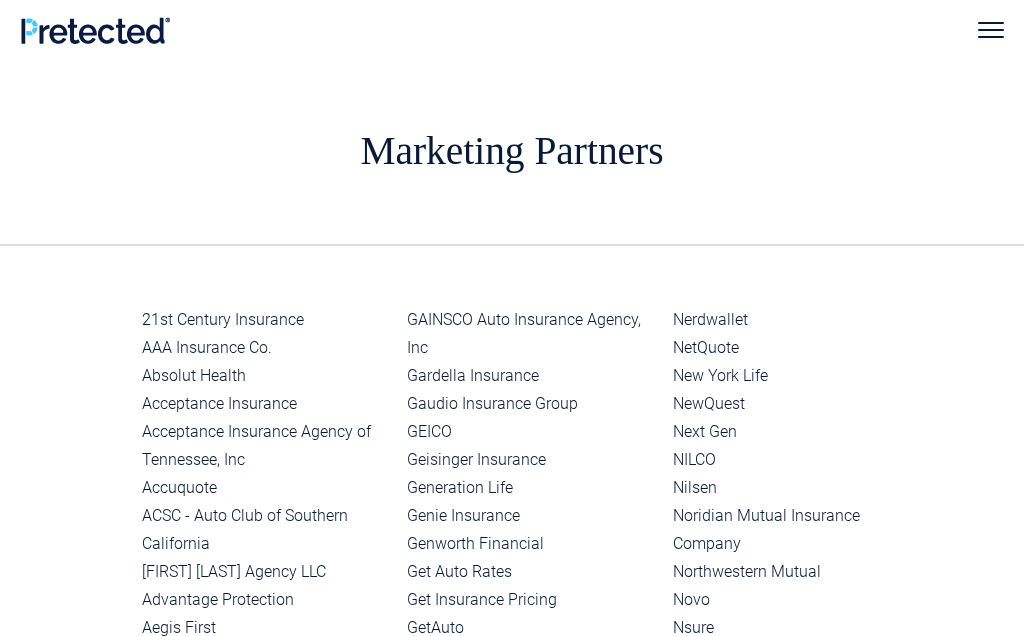 click on "Advantage Protection" at bounding box center (266, 600) 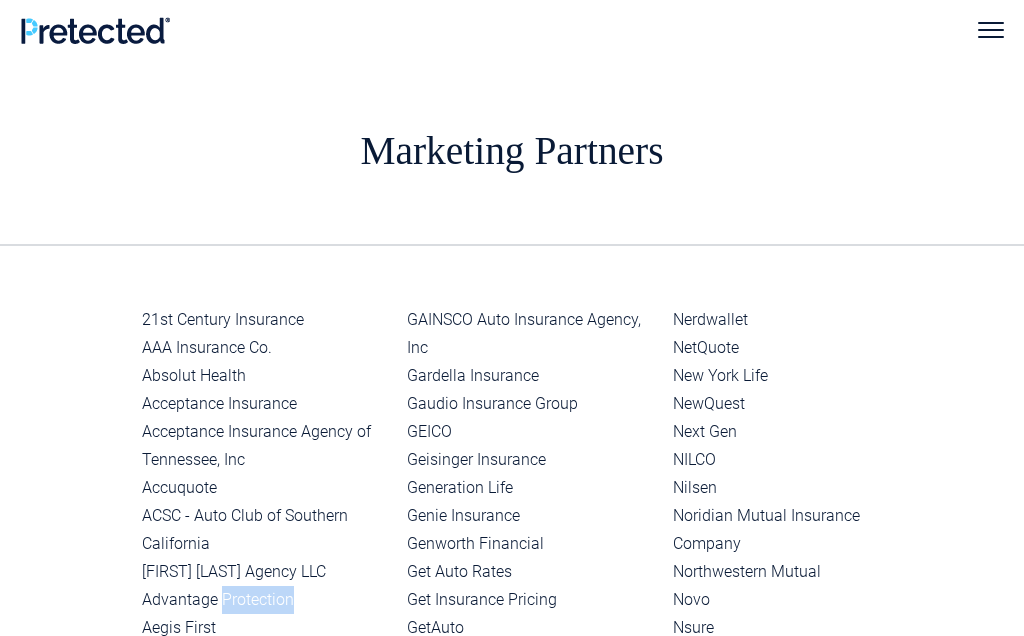 copy on "Protection" 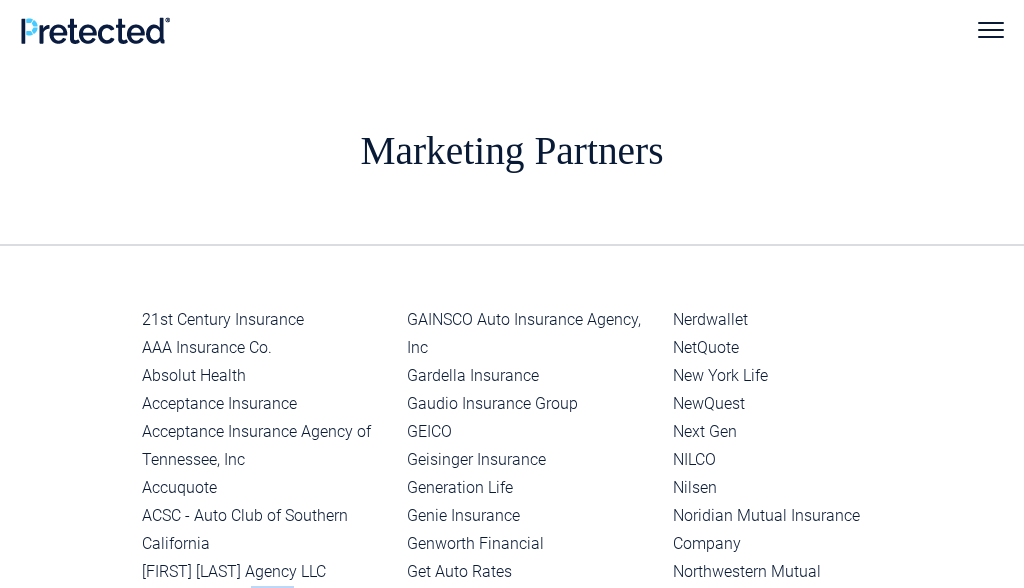 click on "Auto Insurance
Home Insurance
Health Insurance
Life Insurance
Marketing Partners
Marketing Partners
21st Century Insurance
AAA Insurance Co.
Absolut Health
Acceptance Insurance
Acceptance Insurance Agency of Tennessee, Inc
Accuquote
ACSC - Auto Club of Southern California
Aegis First Aetna" at bounding box center [512, 3427] 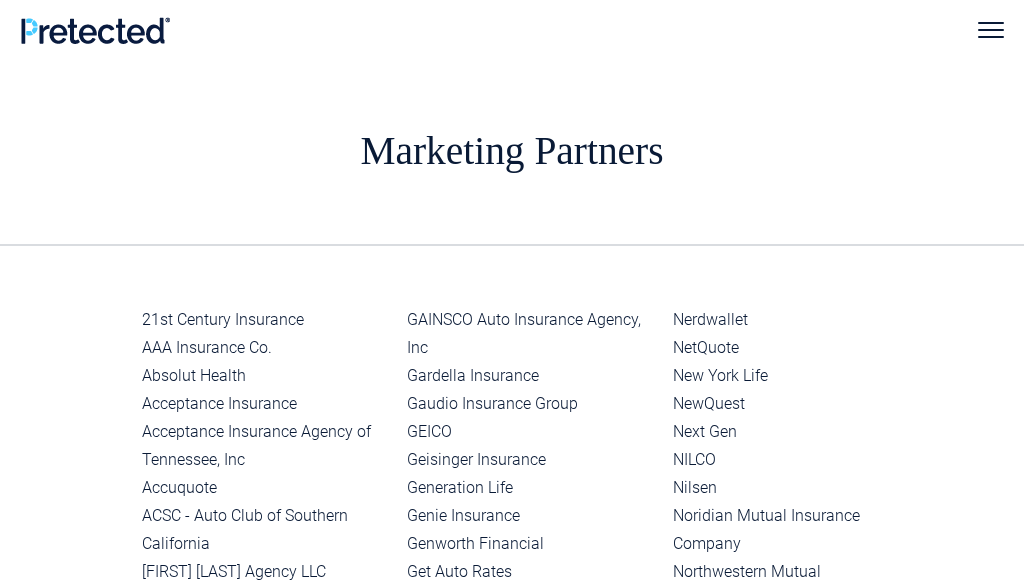 click on "Generation Life" at bounding box center [531, 488] 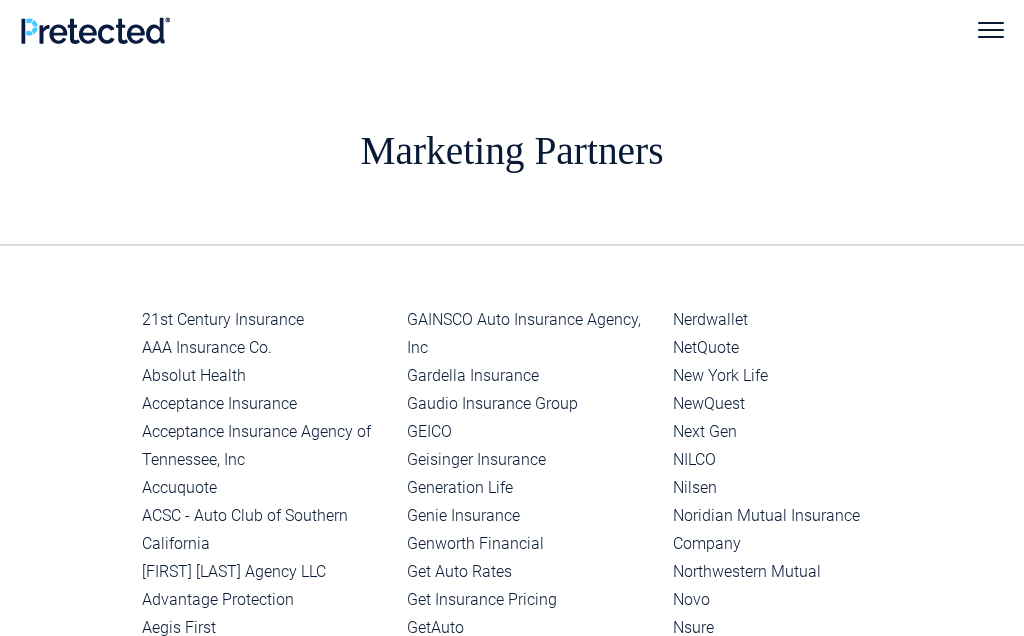 click at bounding box center (991, 30) 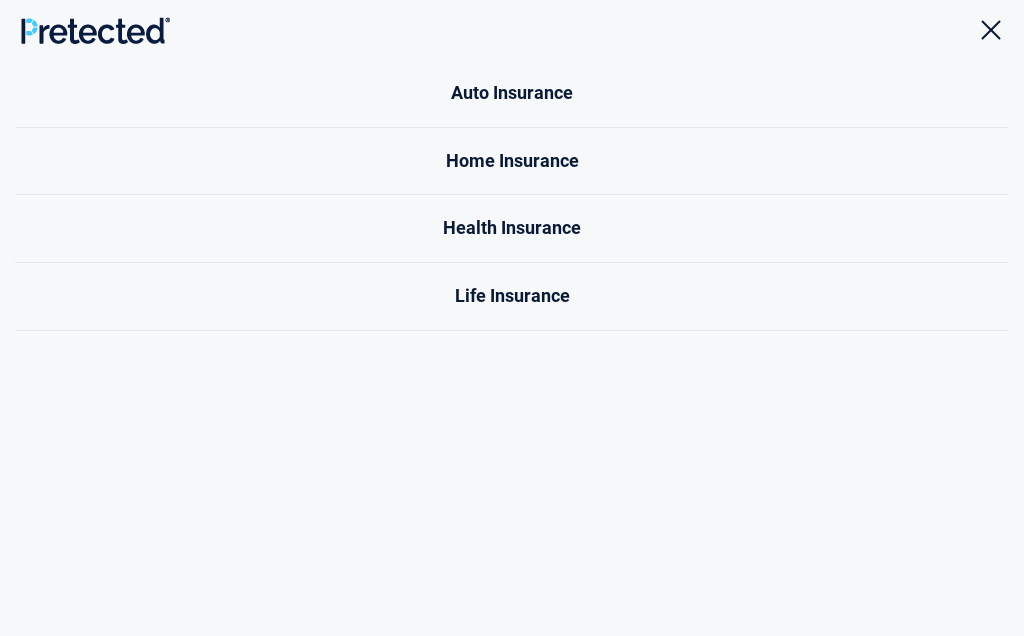 click at bounding box center (991, 30) 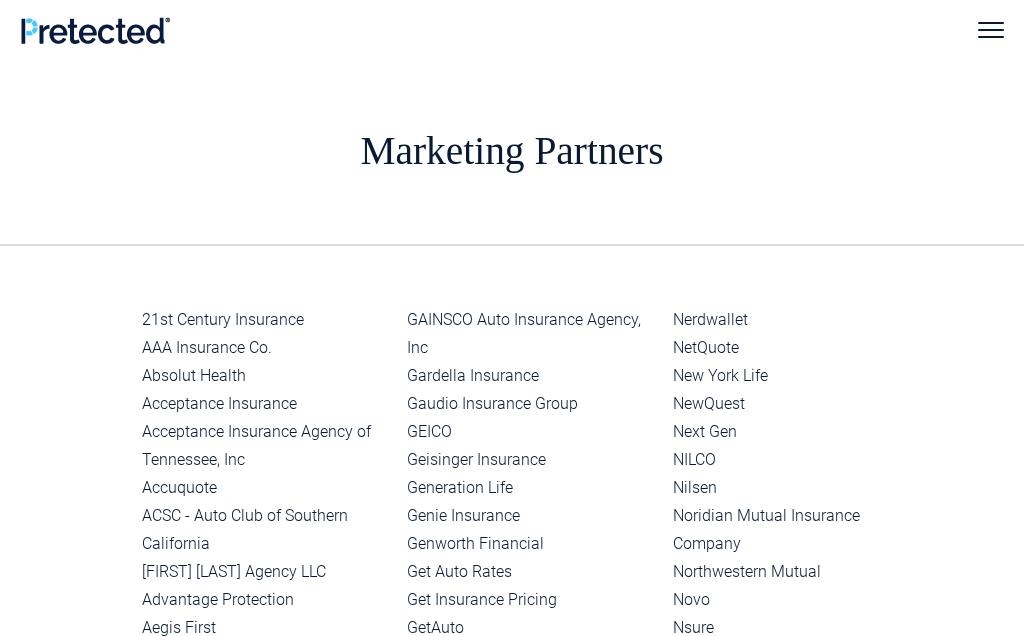 click on "Auto Insurance
Home Insurance
Health Insurance
Life Insurance" at bounding box center (512, 30) 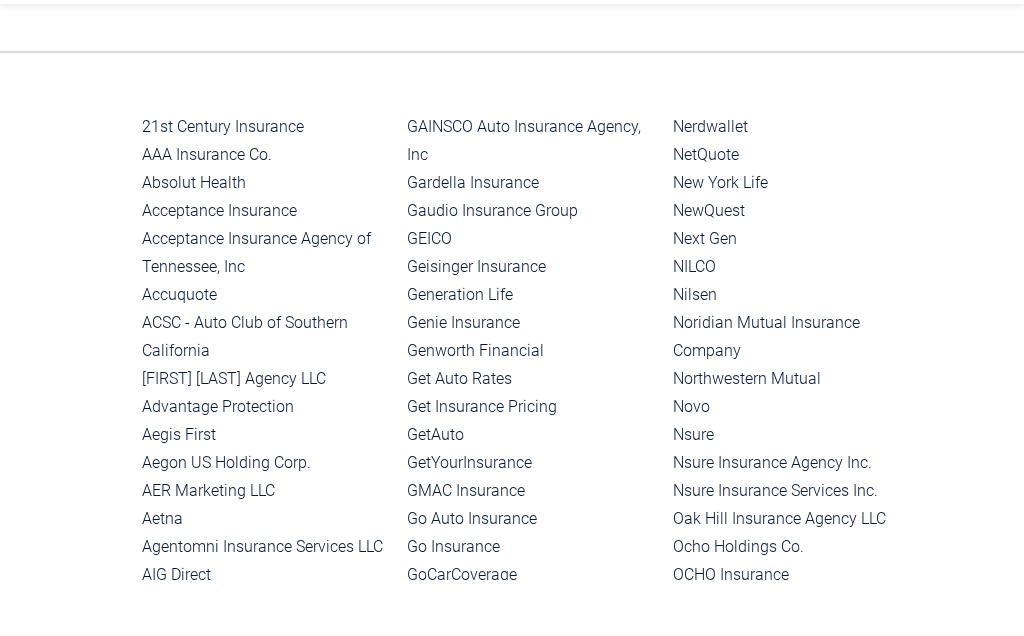 click on "21st Century Insurance
AAA Insurance Co.
Absolut Health
Acceptance Insurance
Acceptance Insurance Agency of Tennessee, Inc
Accuquote
ACSC - Auto Club of Southern California
Adam Brown Agency LLC
Advantage Protection
Aegis First
Aegon US Holding Corp.
AER Marketing LLC
Aetna
Agentomni Insurance Services LLC
AIG Direct
AIS
Albemarle Insurance Agency Inc
Alfa Mutual Insurance Group
Allied
Allied Financial Services Partners (Listed Here)
Allied Insurance Partners
Allina Health
Allstate
Aon Corp." at bounding box center (511, 3333) 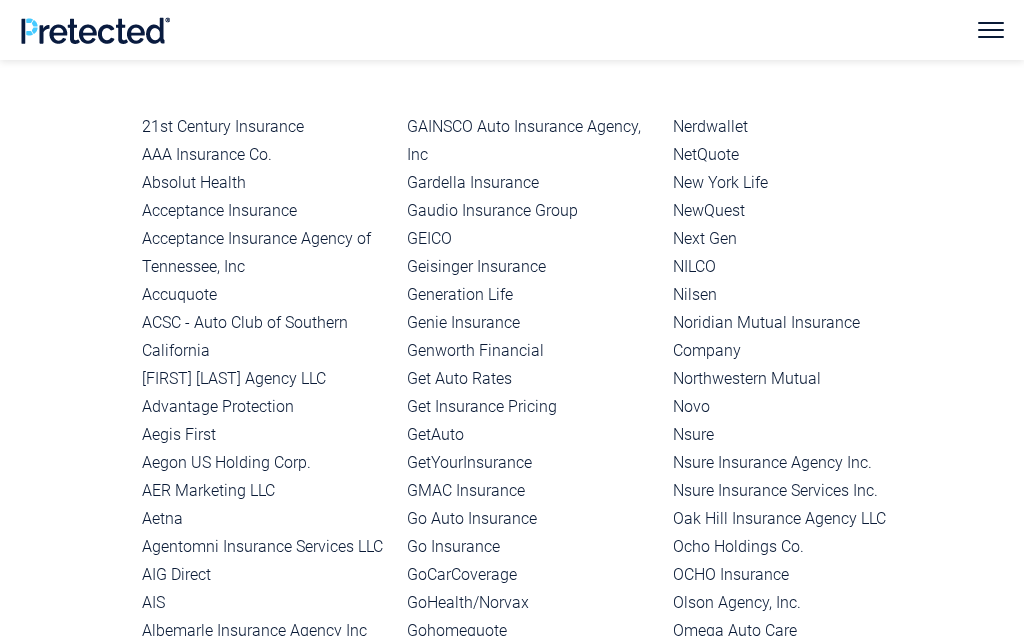click on "Next Gen" at bounding box center (797, 239) 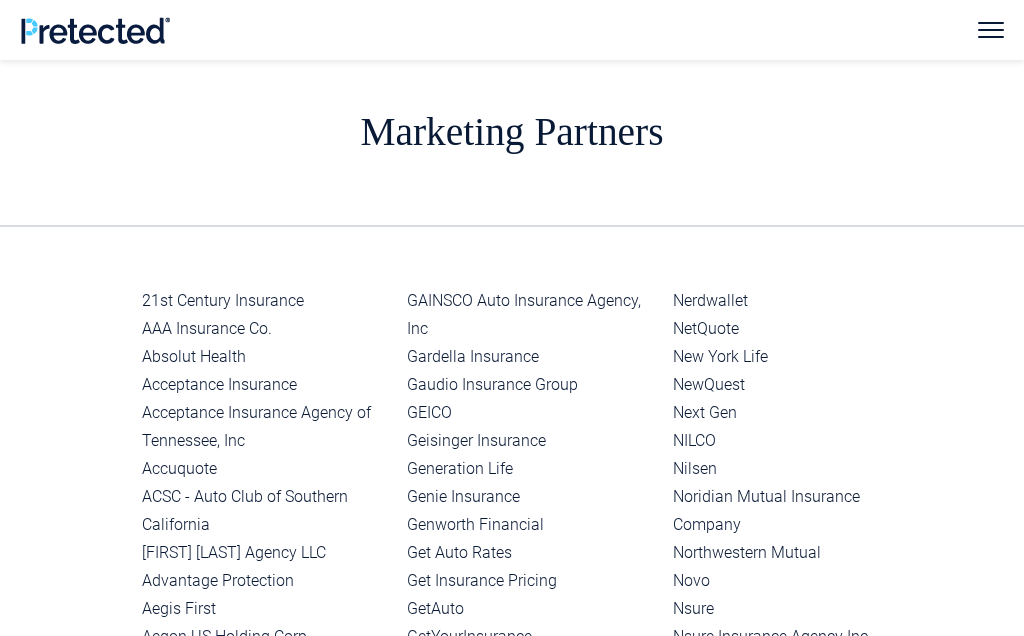 scroll, scrollTop: 0, scrollLeft: 0, axis: both 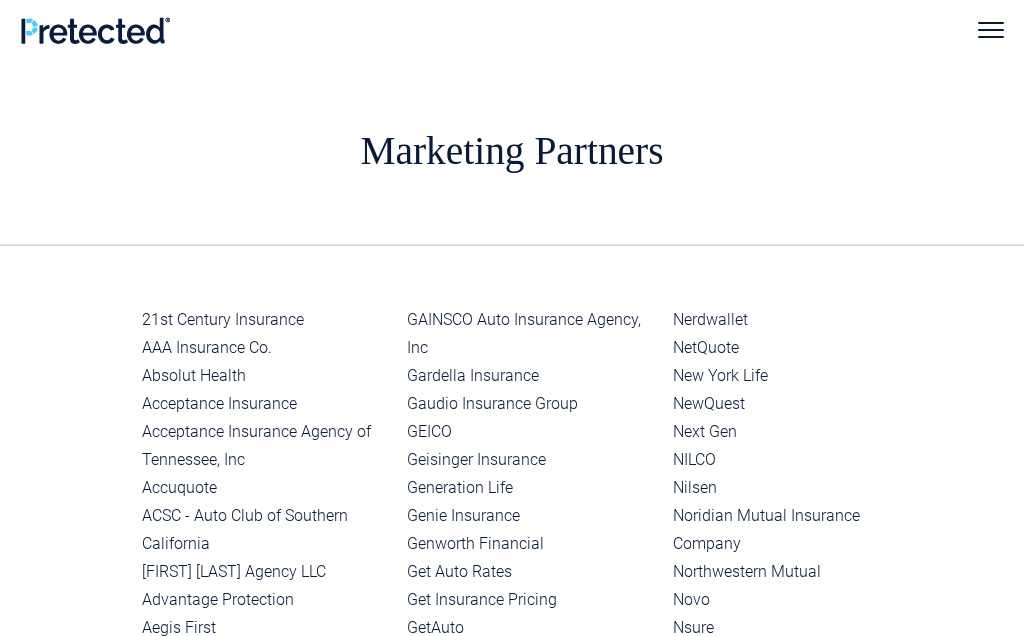 click on "Auto Insurance
Home Insurance
Health Insurance
Life Insurance
Marketing Partners
Marketing Partners
21st Century Insurance
AAA Insurance Co.
Absolut Health
Acceptance Insurance
Acceptance Insurance Agency of Tennessee, Inc
Accuquote
ACSC - Auto Club of Southern California
Aegis First Aetna" at bounding box center (512, 3427) 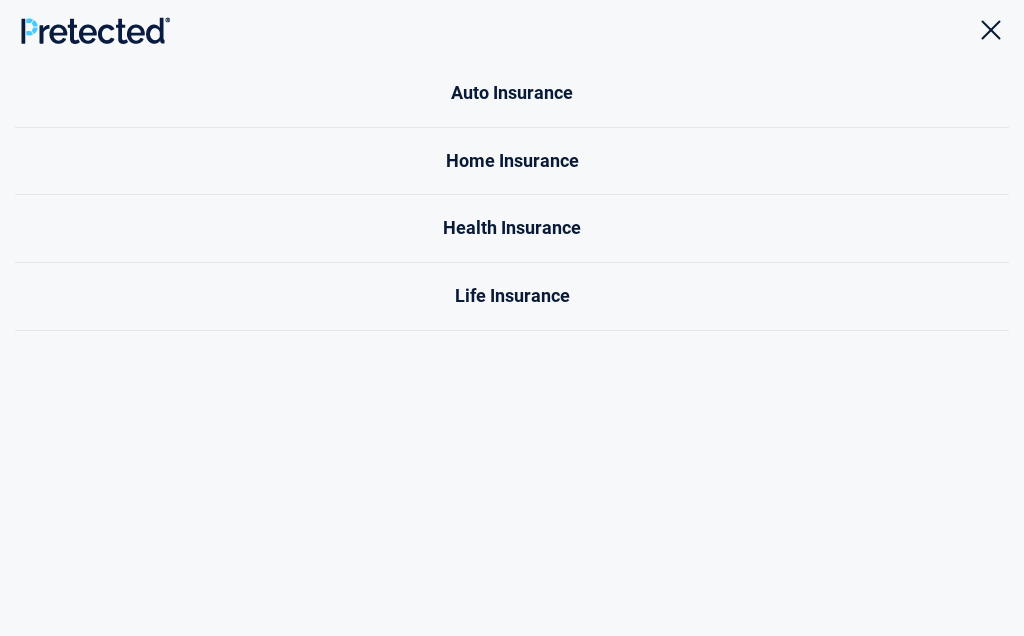click at bounding box center (991, 30) 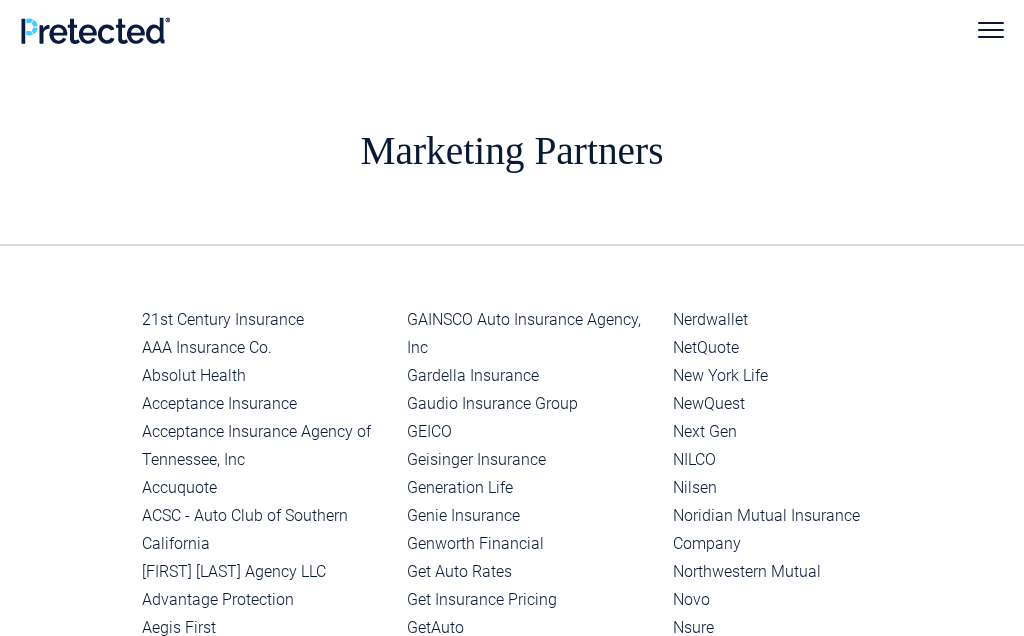 click at bounding box center [991, 30] 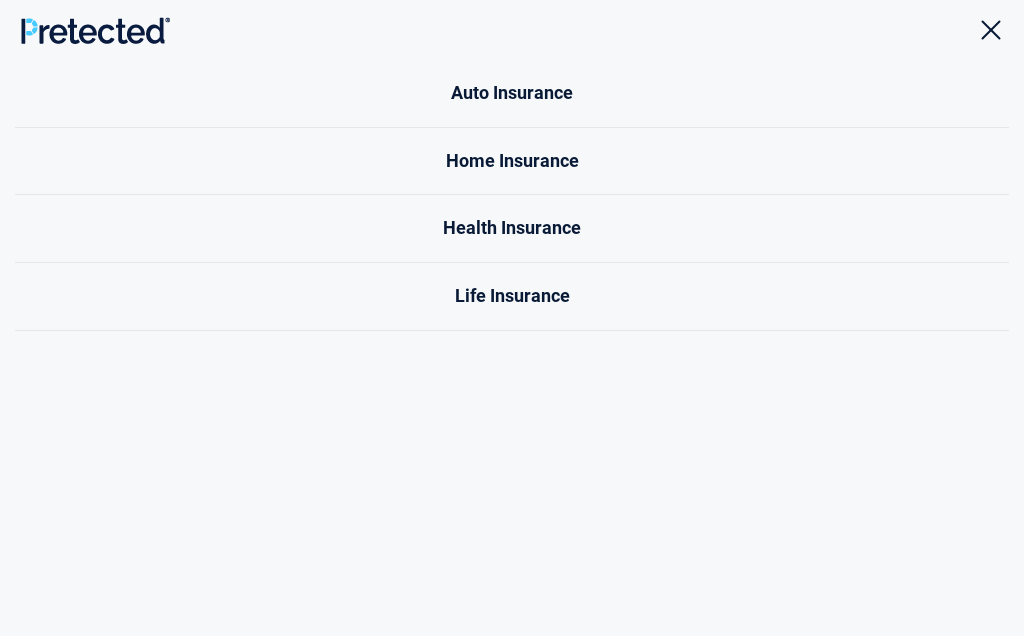 click on "Auto Insurance" at bounding box center [512, 94] 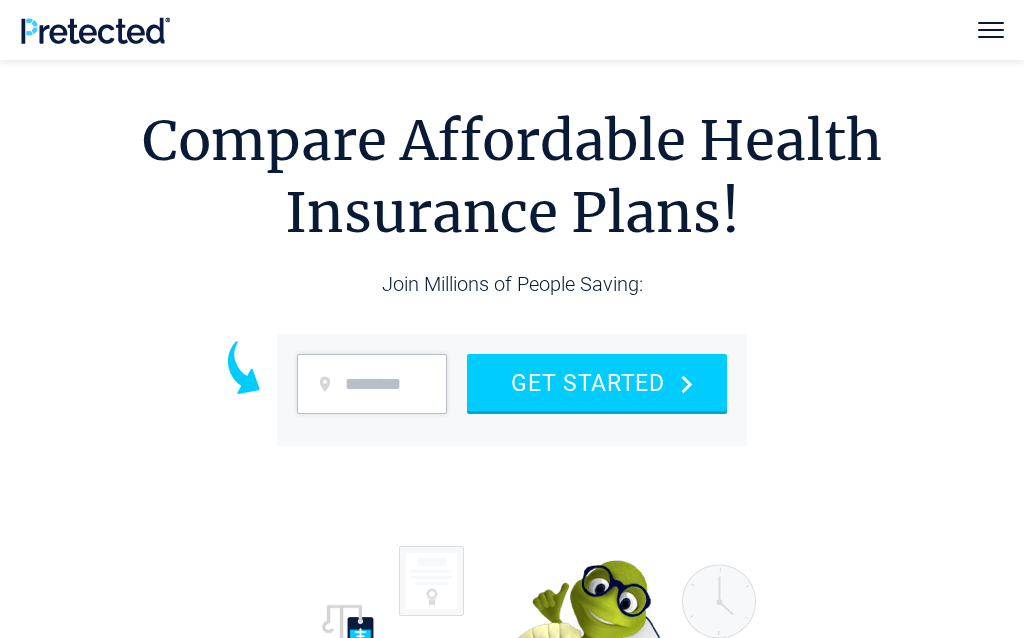 scroll, scrollTop: 1, scrollLeft: 0, axis: vertical 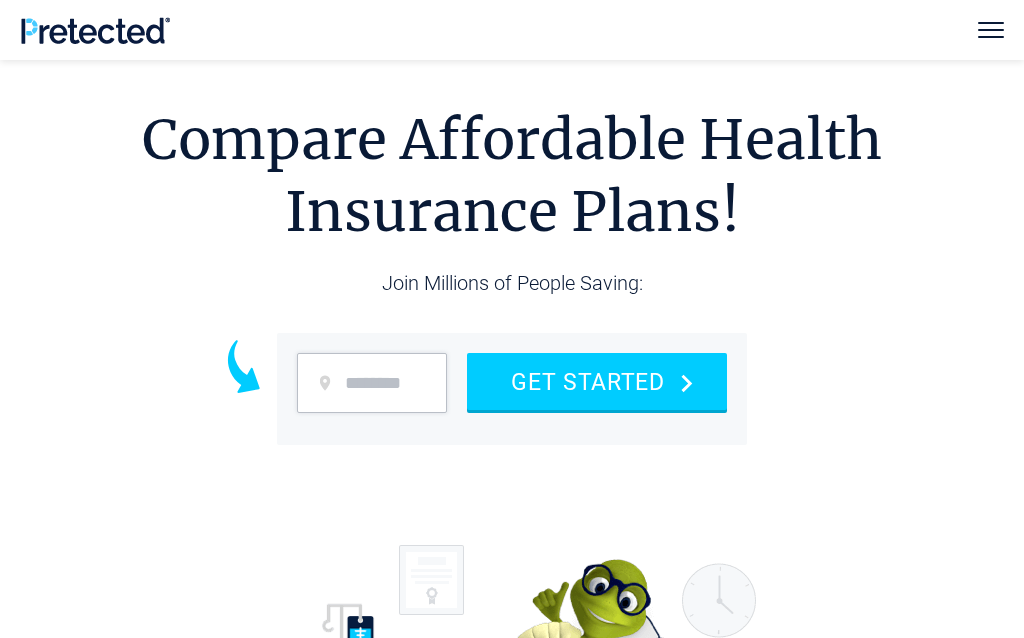 click on "GET STARTED" at bounding box center (597, 381) 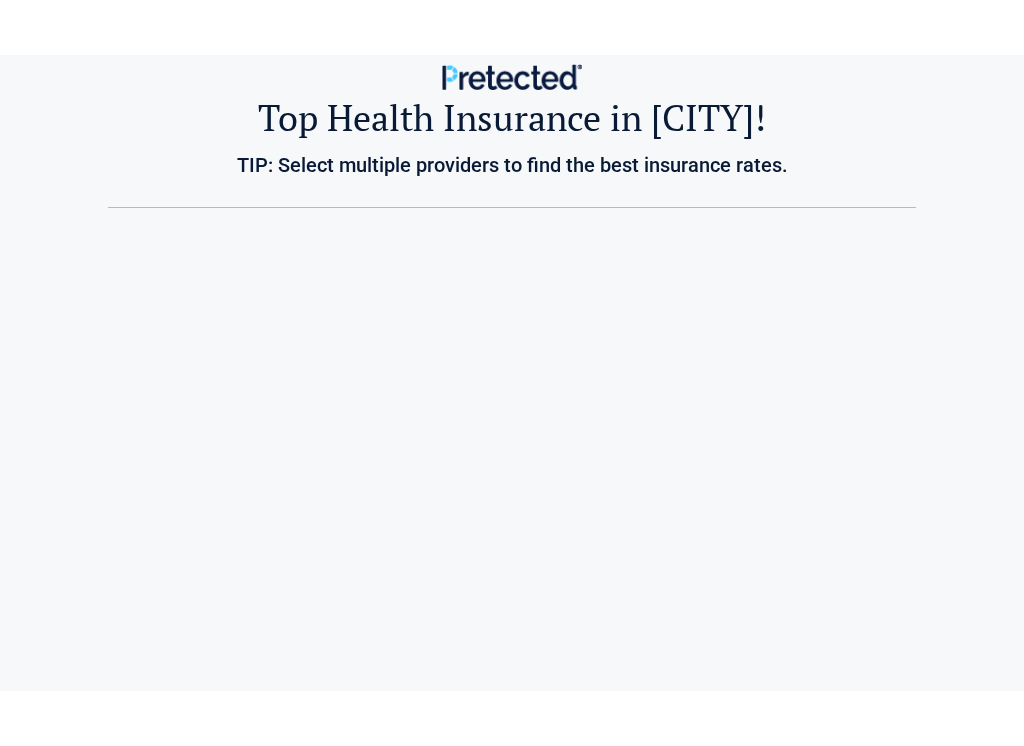 scroll, scrollTop: 0, scrollLeft: 0, axis: both 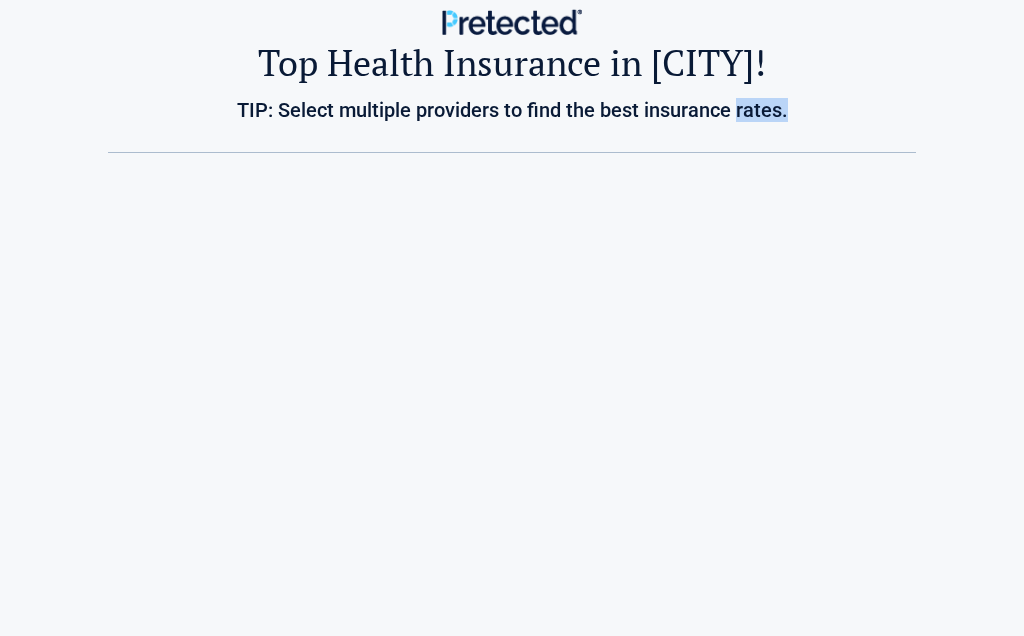 click at bounding box center (512, 442) 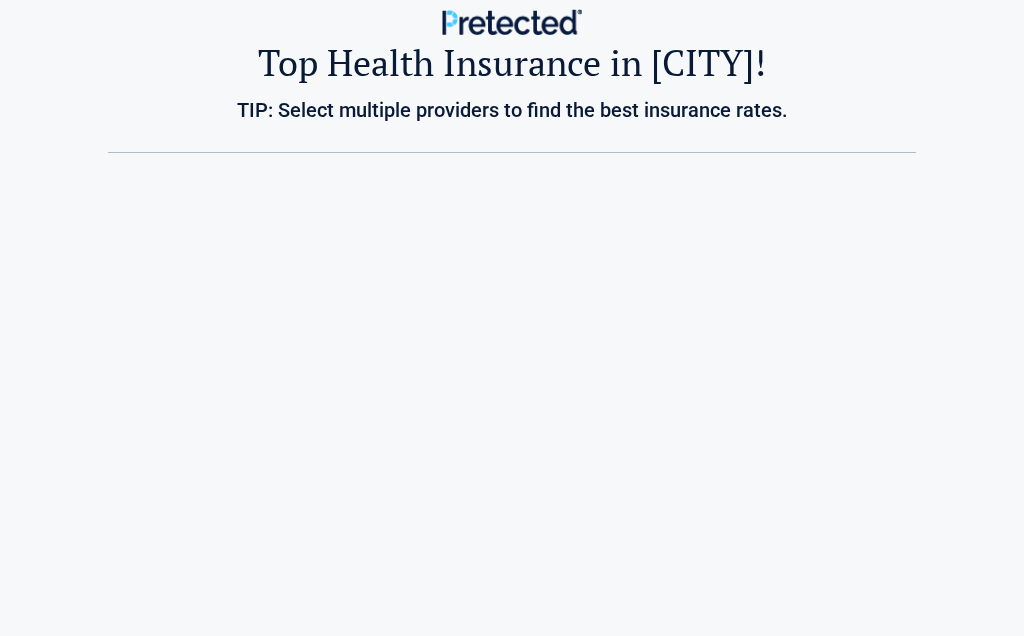 click at bounding box center [512, 442] 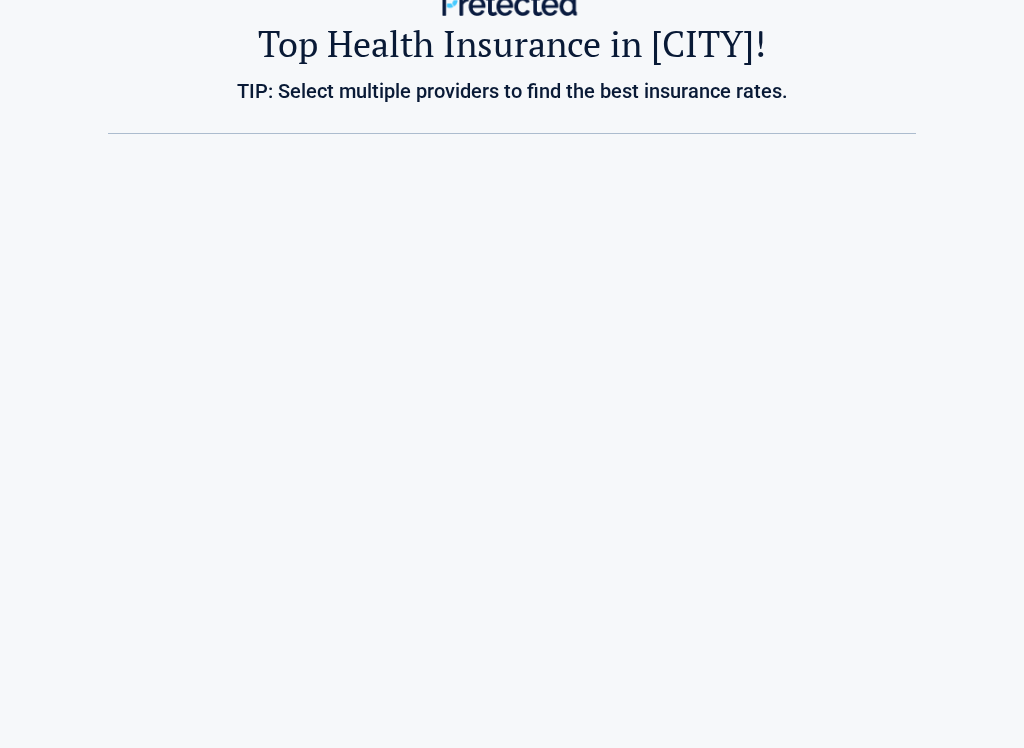 scroll, scrollTop: 24, scrollLeft: 0, axis: vertical 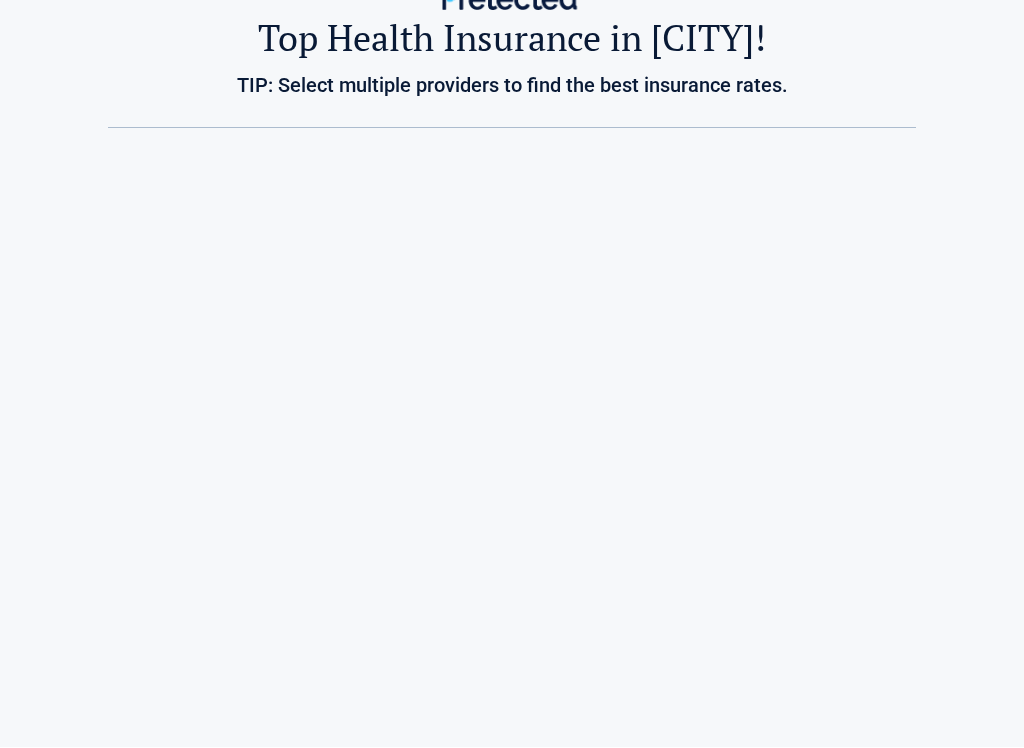 click at bounding box center (512, 469) 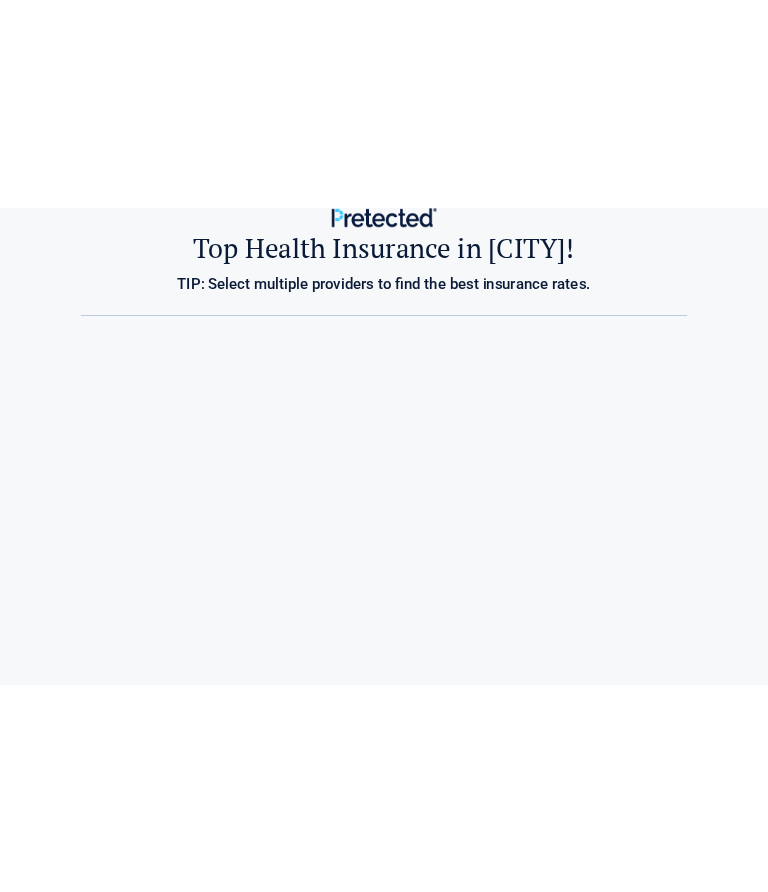 scroll, scrollTop: 0, scrollLeft: 0, axis: both 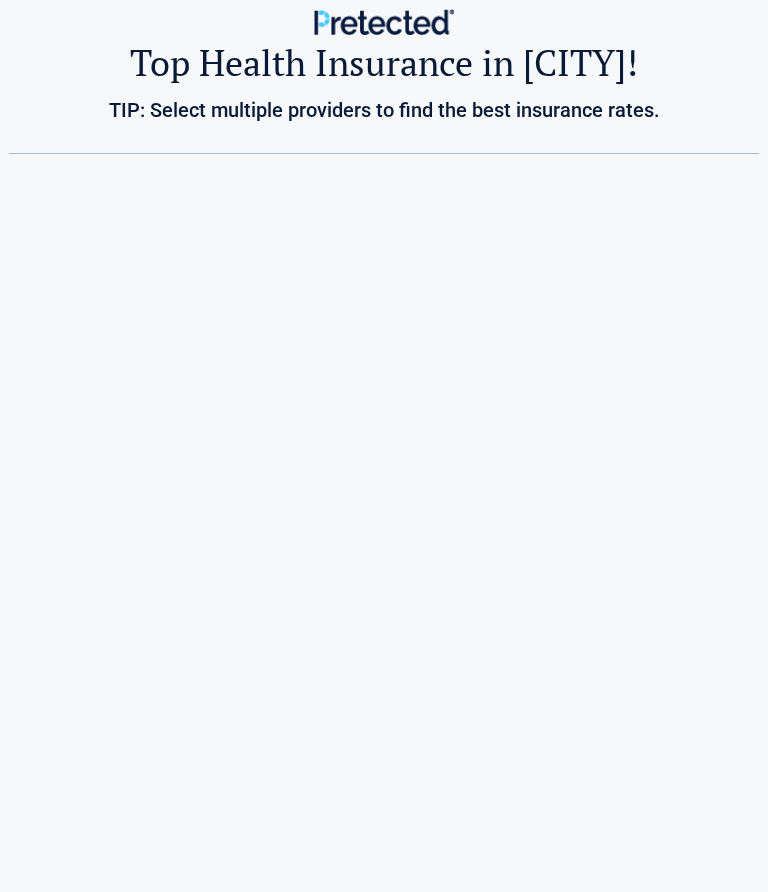 click at bounding box center (384, 560) 